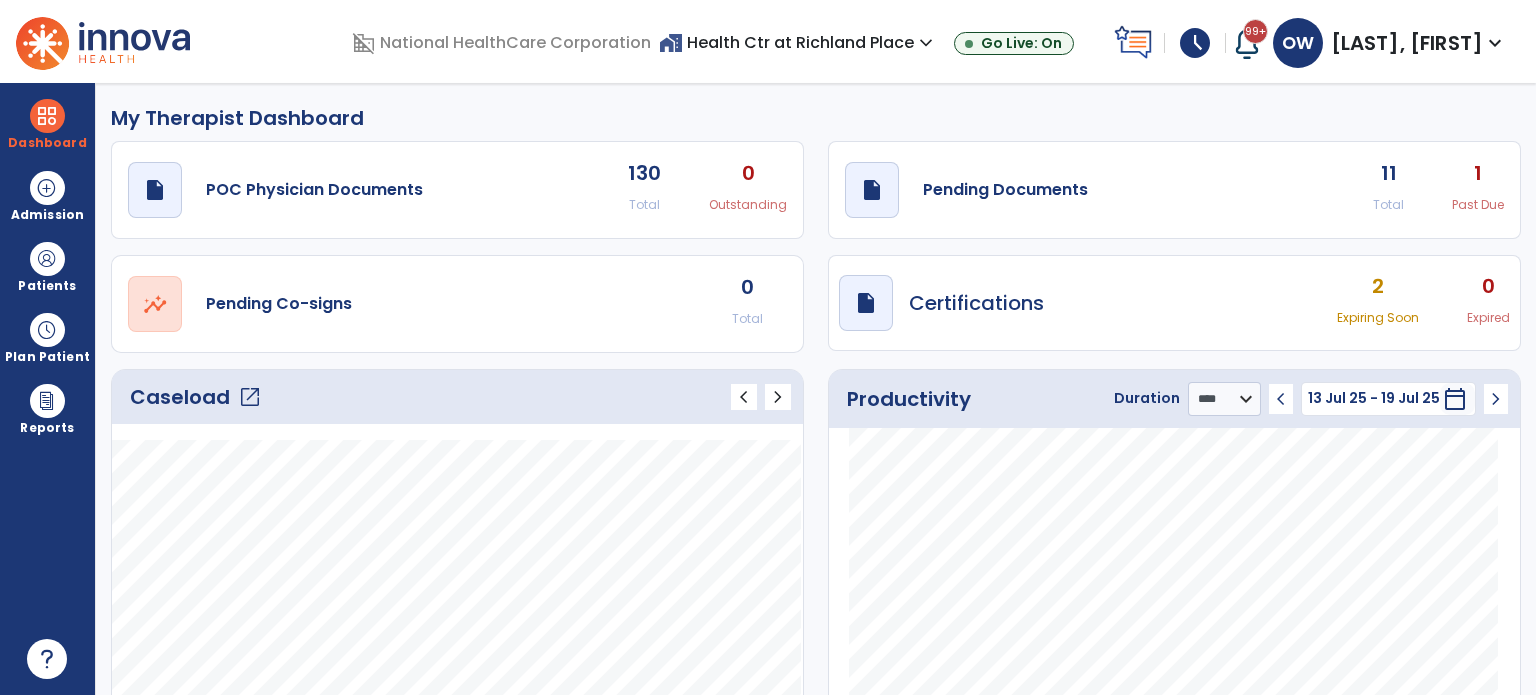 select on "****" 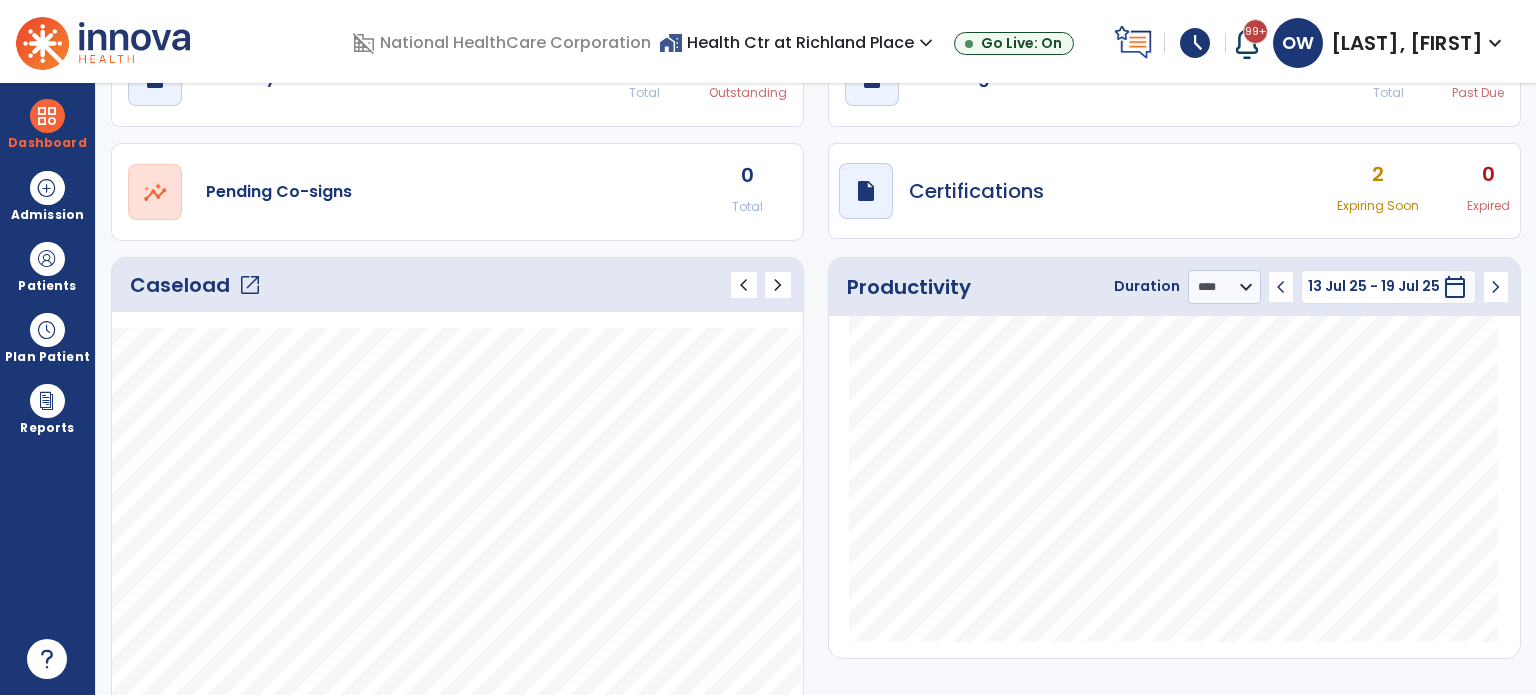 click on "open_in_new" 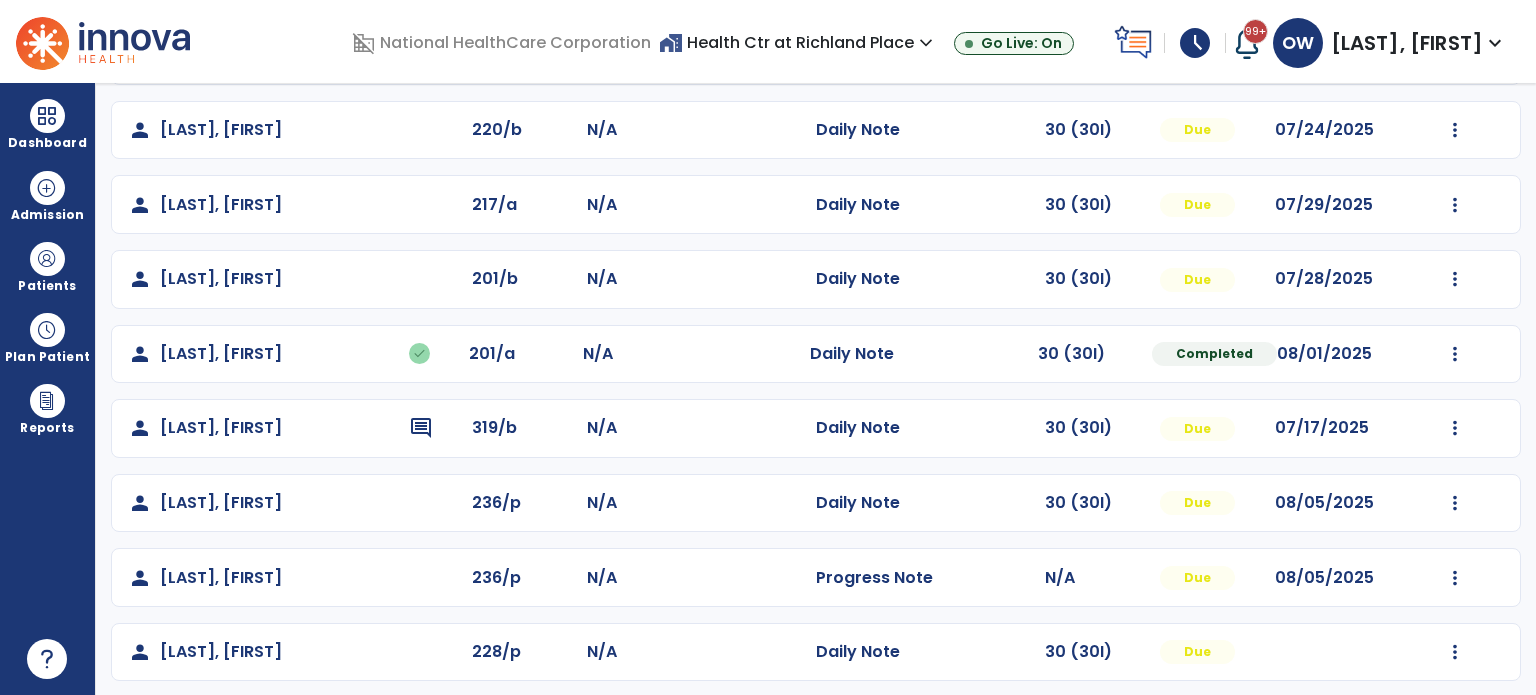 scroll, scrollTop: 468, scrollLeft: 0, axis: vertical 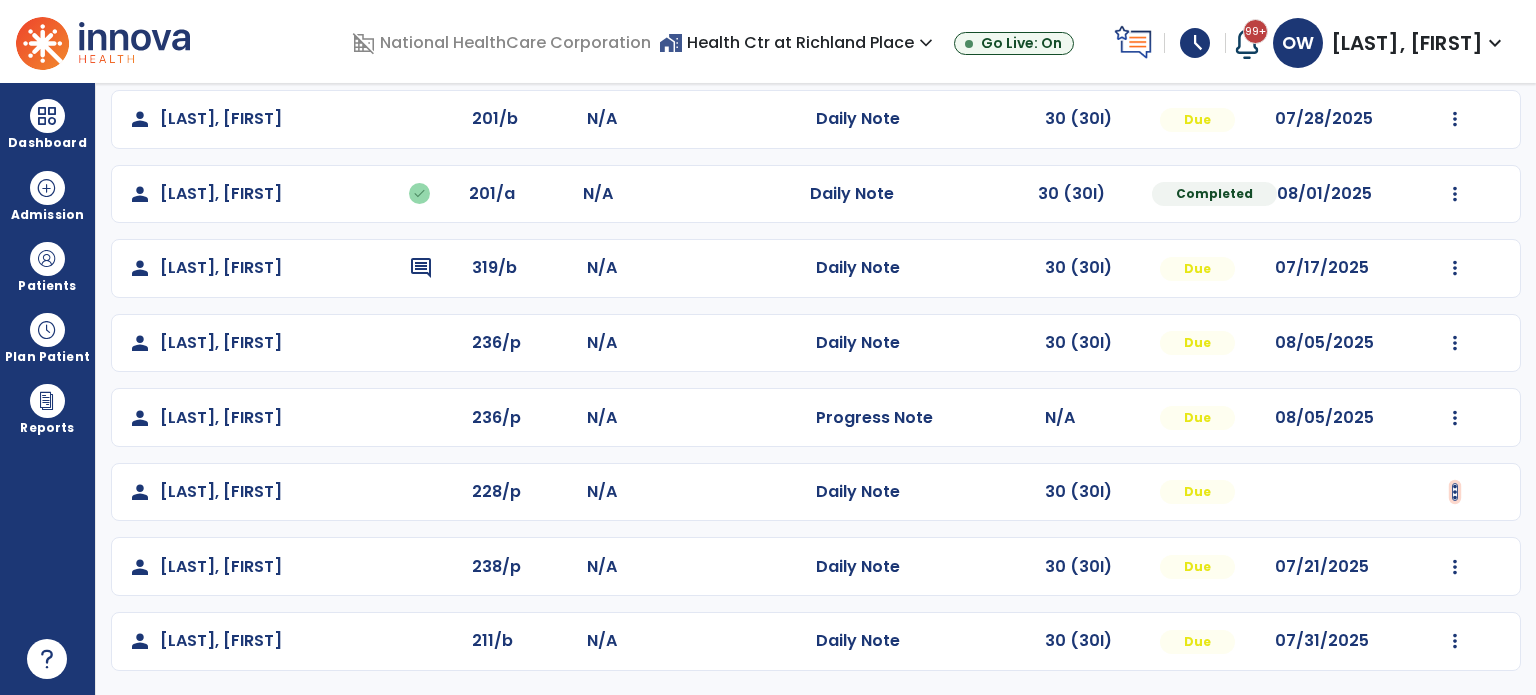 click at bounding box center (1455, -179) 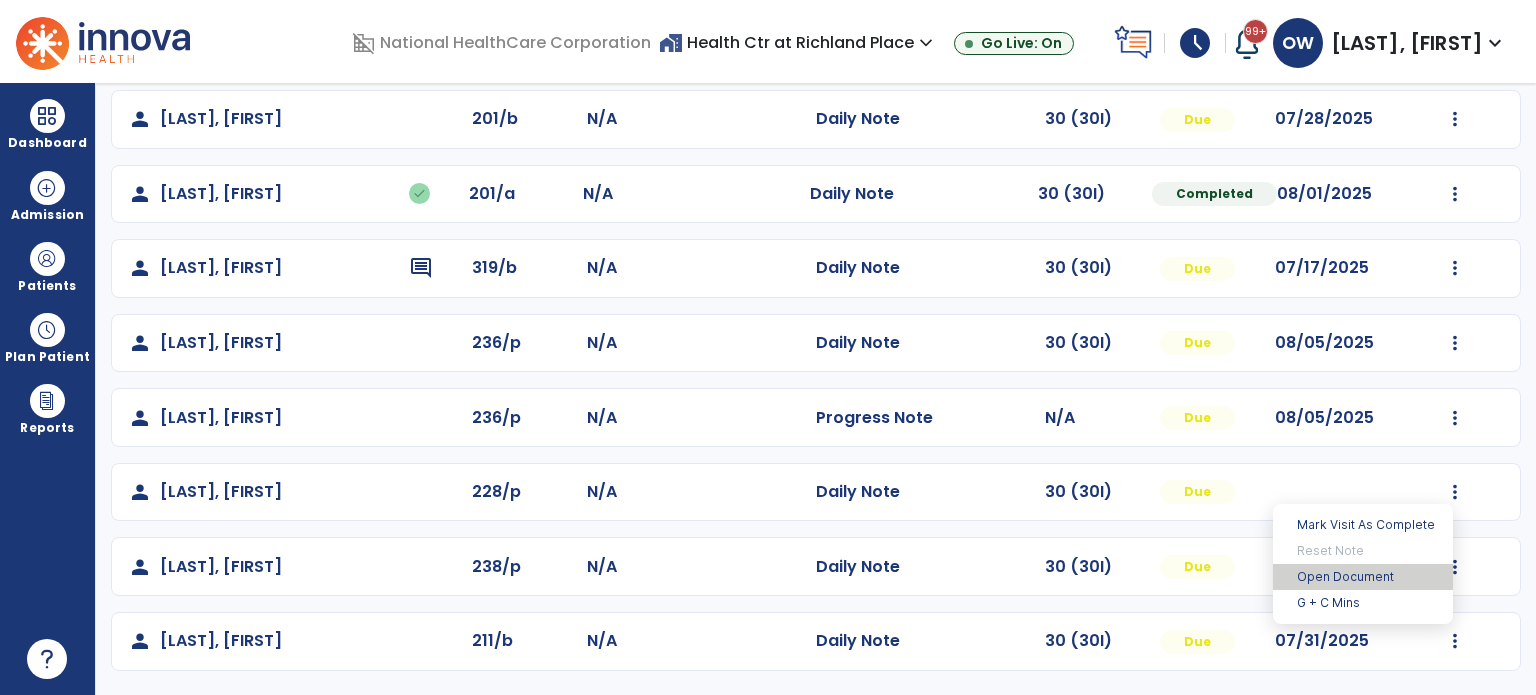 click on "Open Document" at bounding box center (1363, 577) 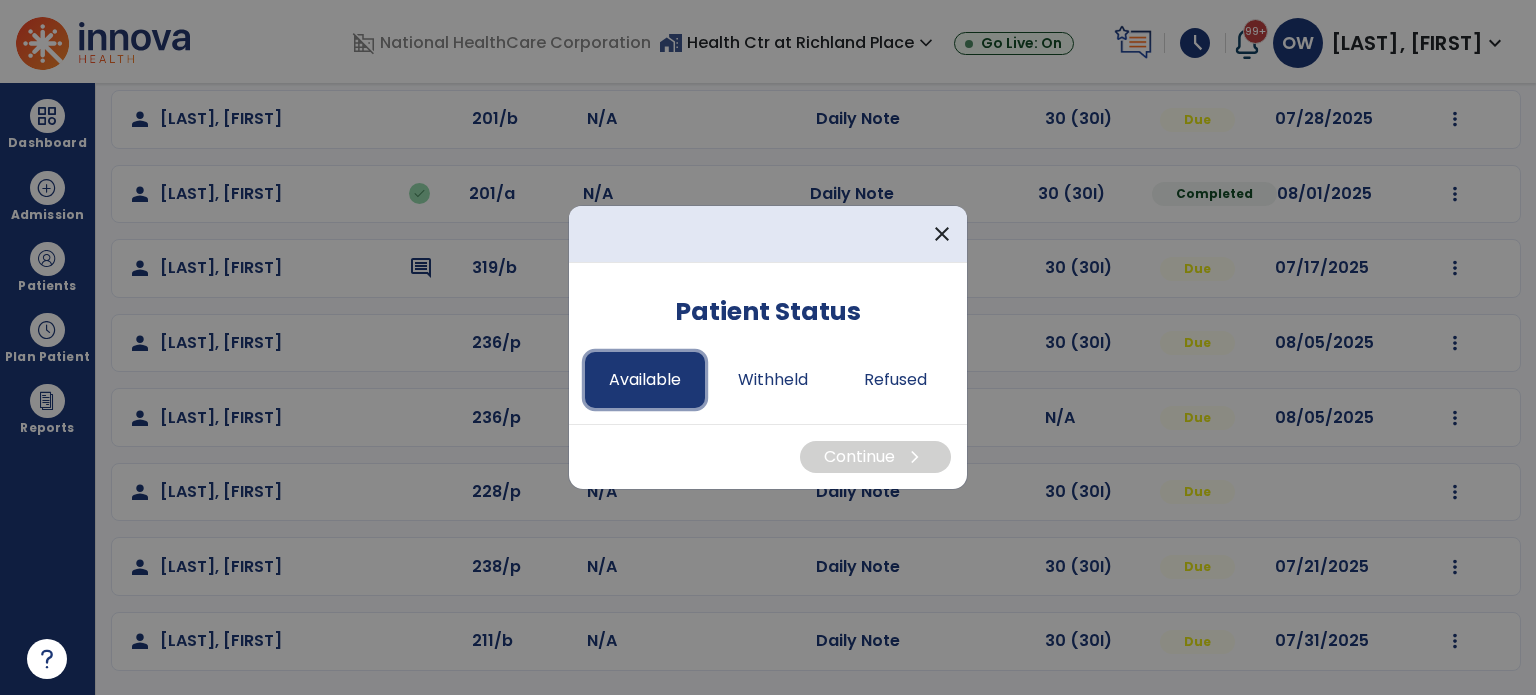 click on "Available" at bounding box center [645, 380] 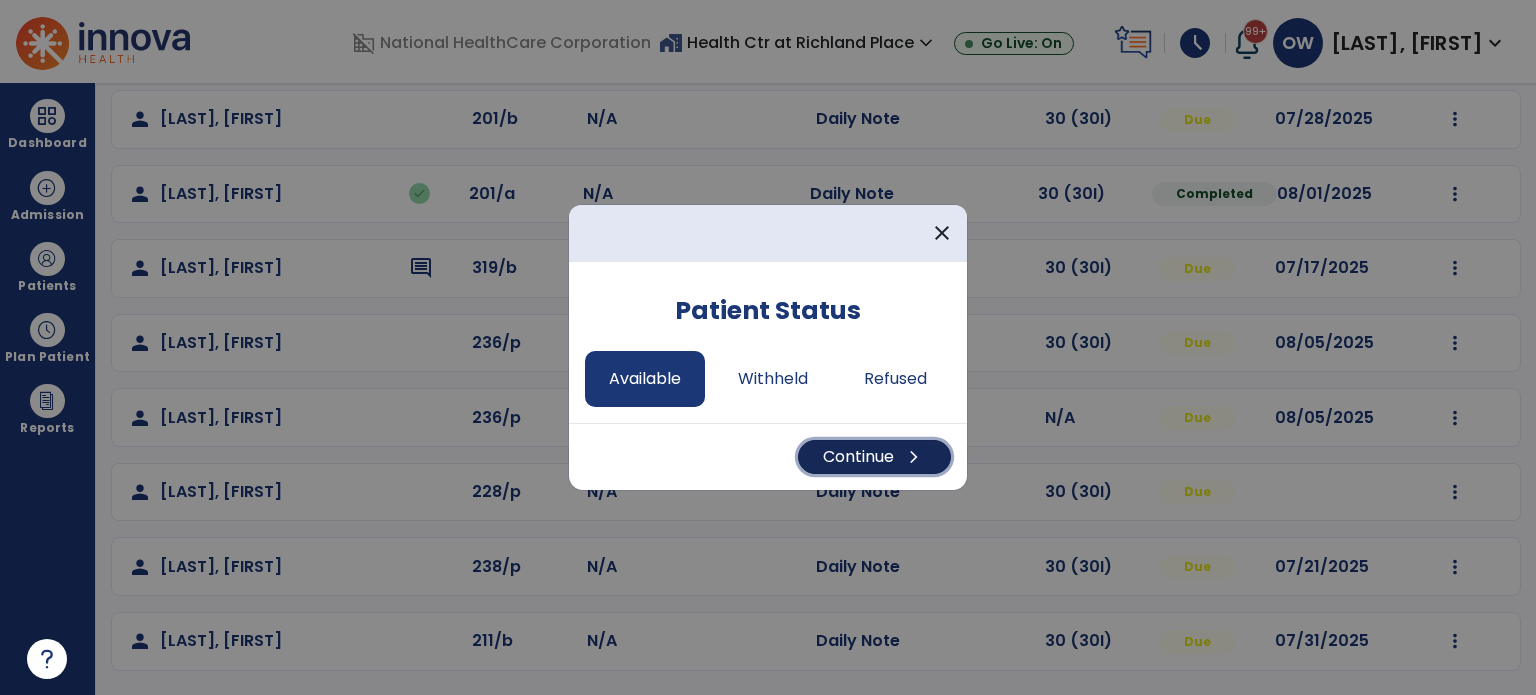 click on "Continue   chevron_right" at bounding box center (874, 457) 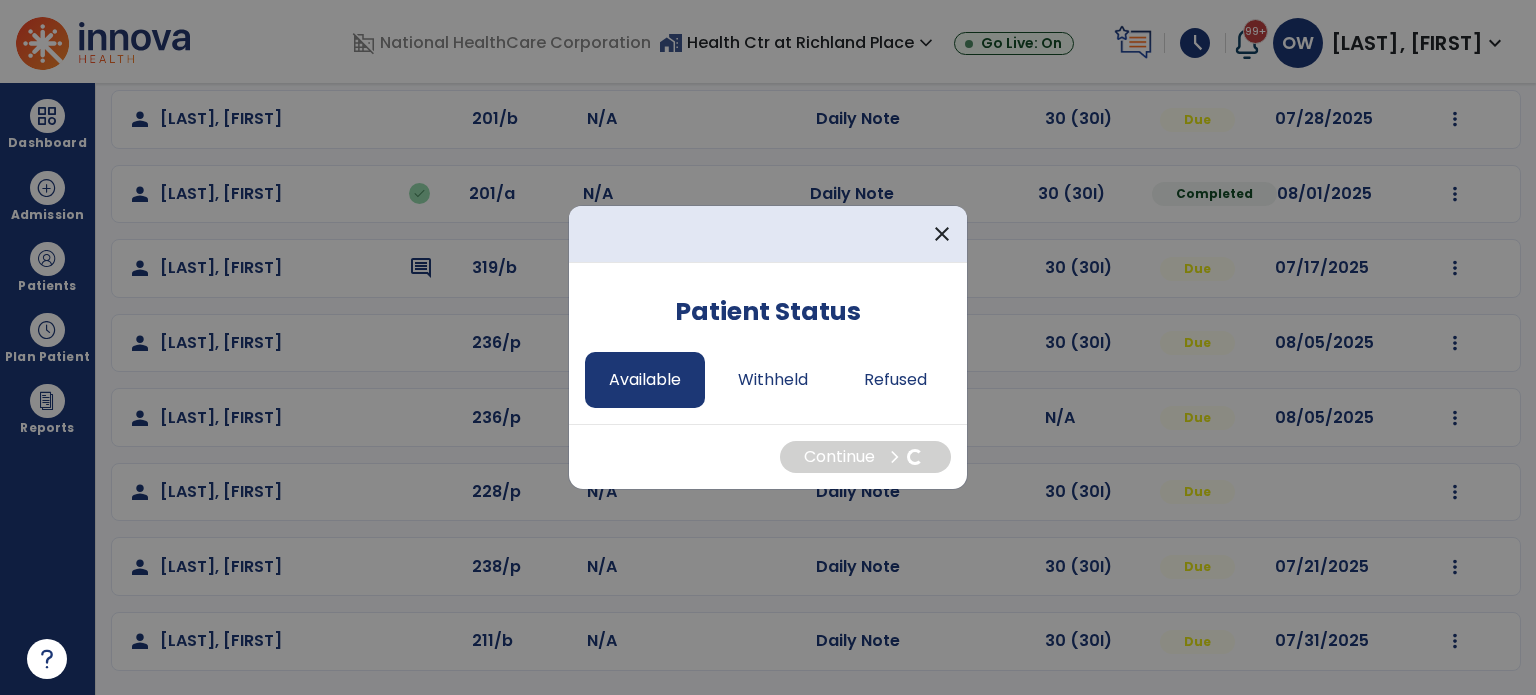 select on "*" 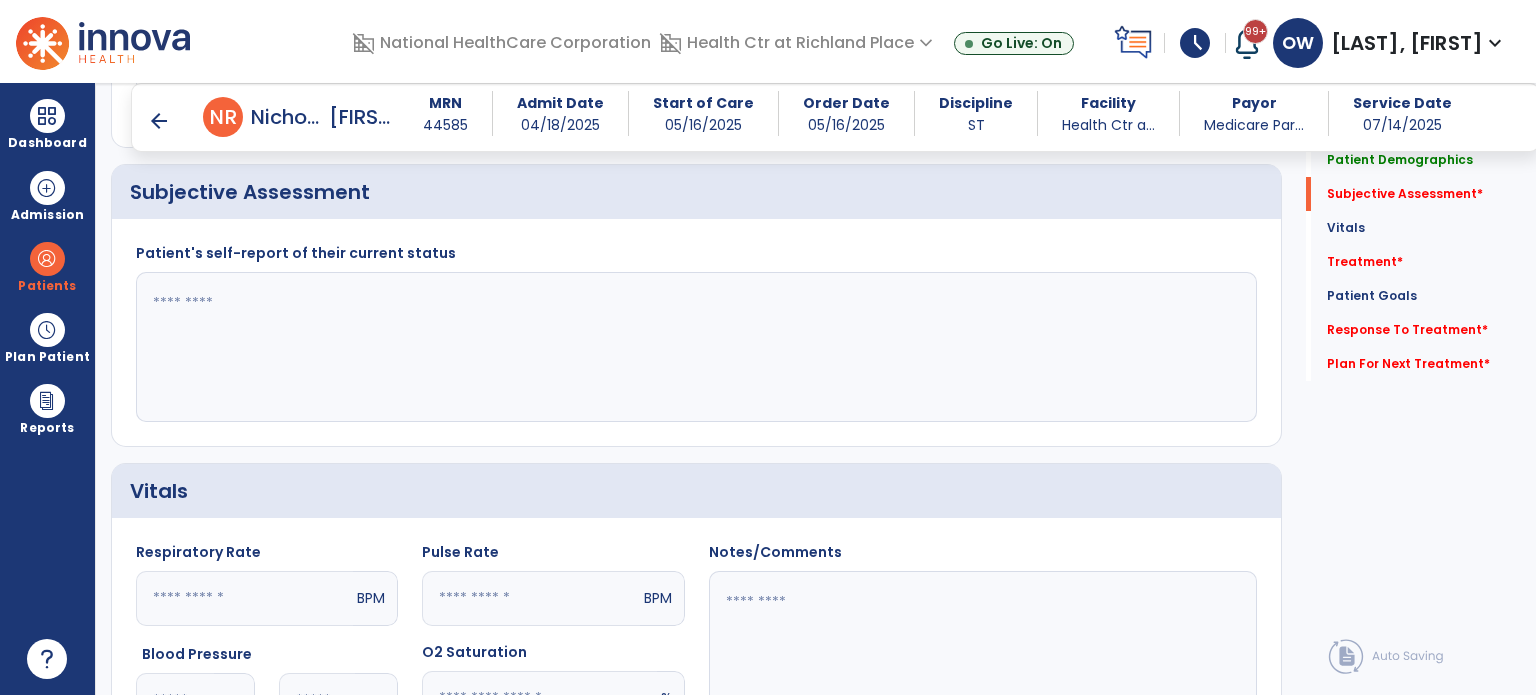 scroll, scrollTop: 351, scrollLeft: 0, axis: vertical 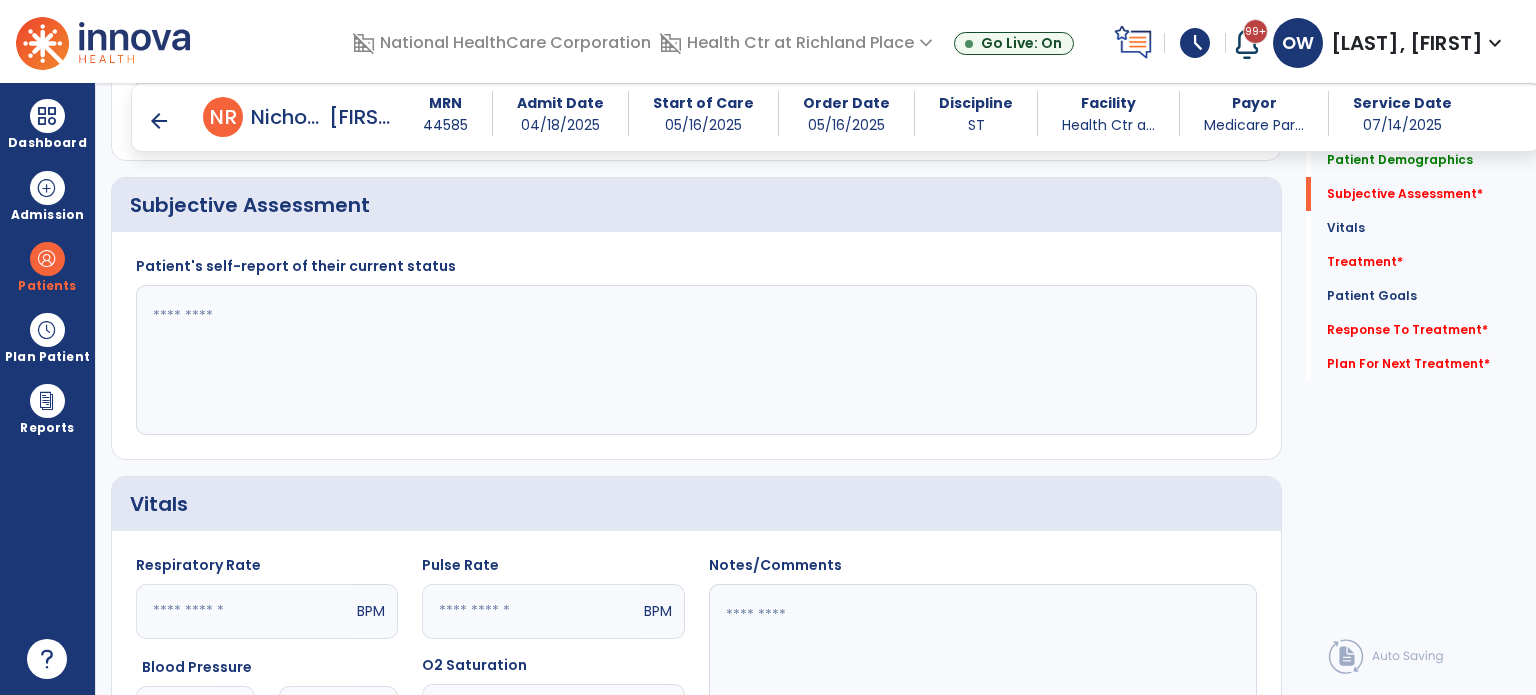 click 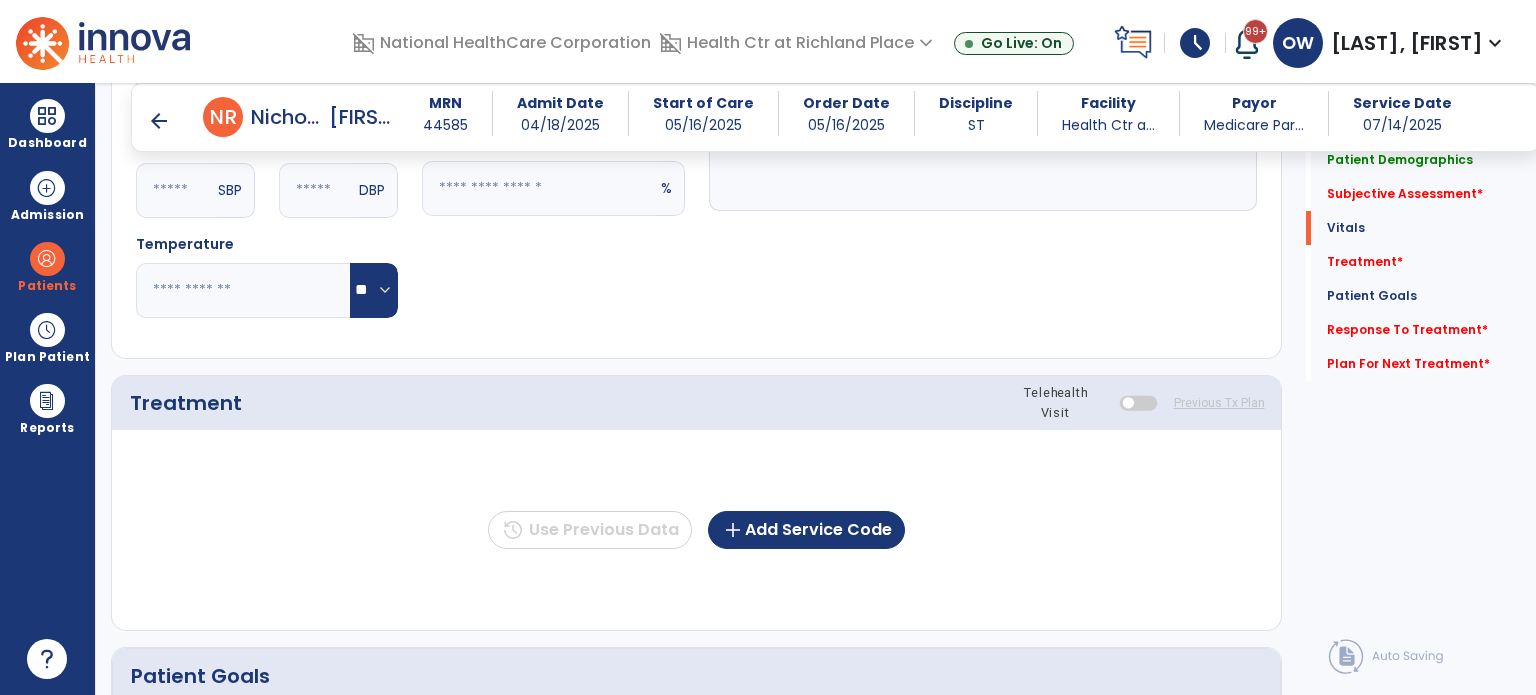 scroll, scrollTop: 875, scrollLeft: 0, axis: vertical 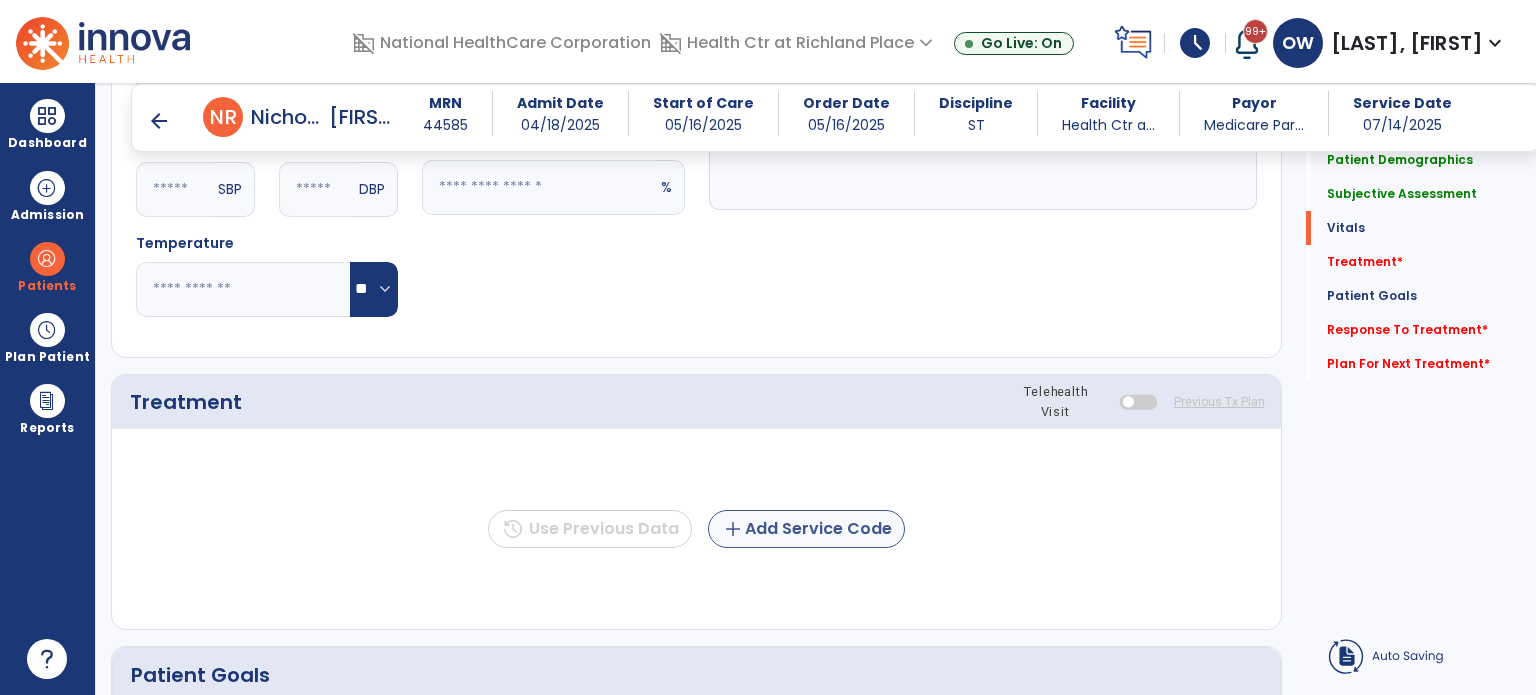 type on "**********" 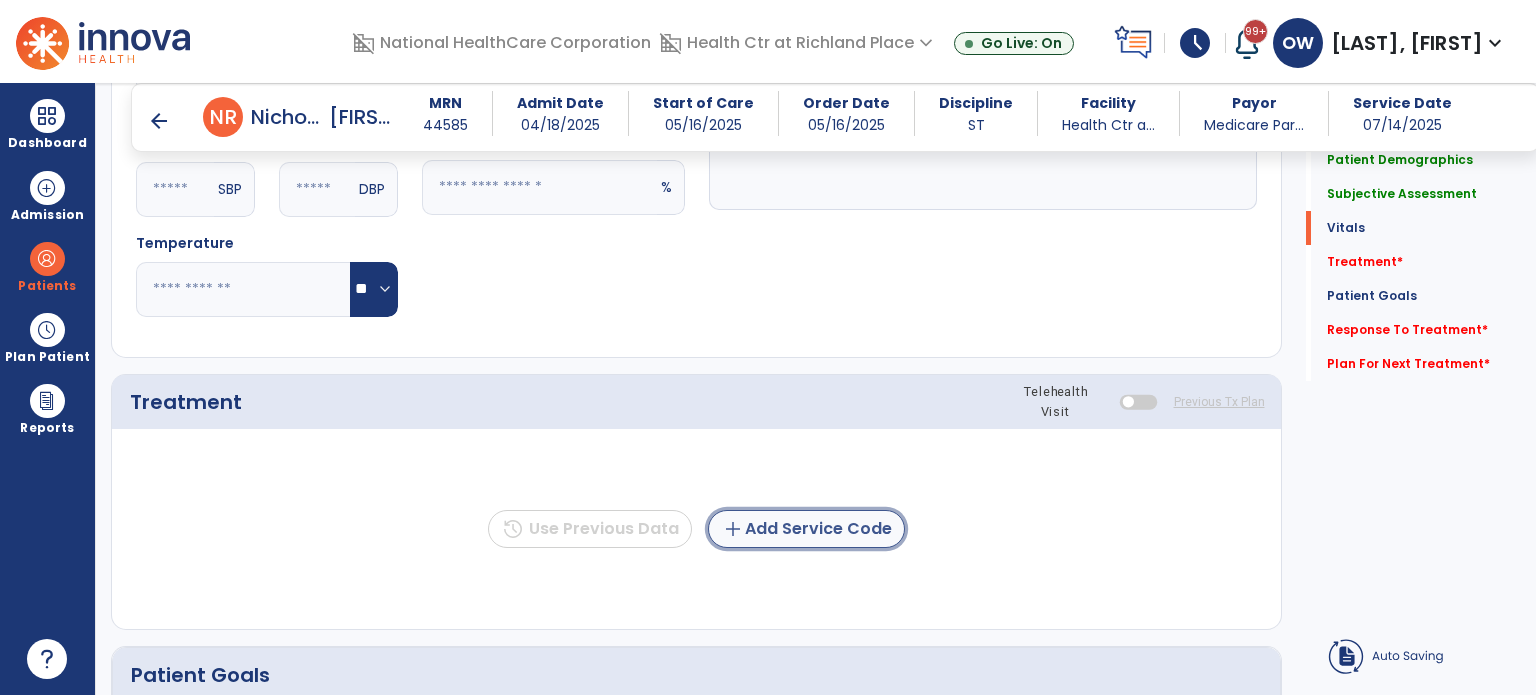 click on "add  Add Service Code" 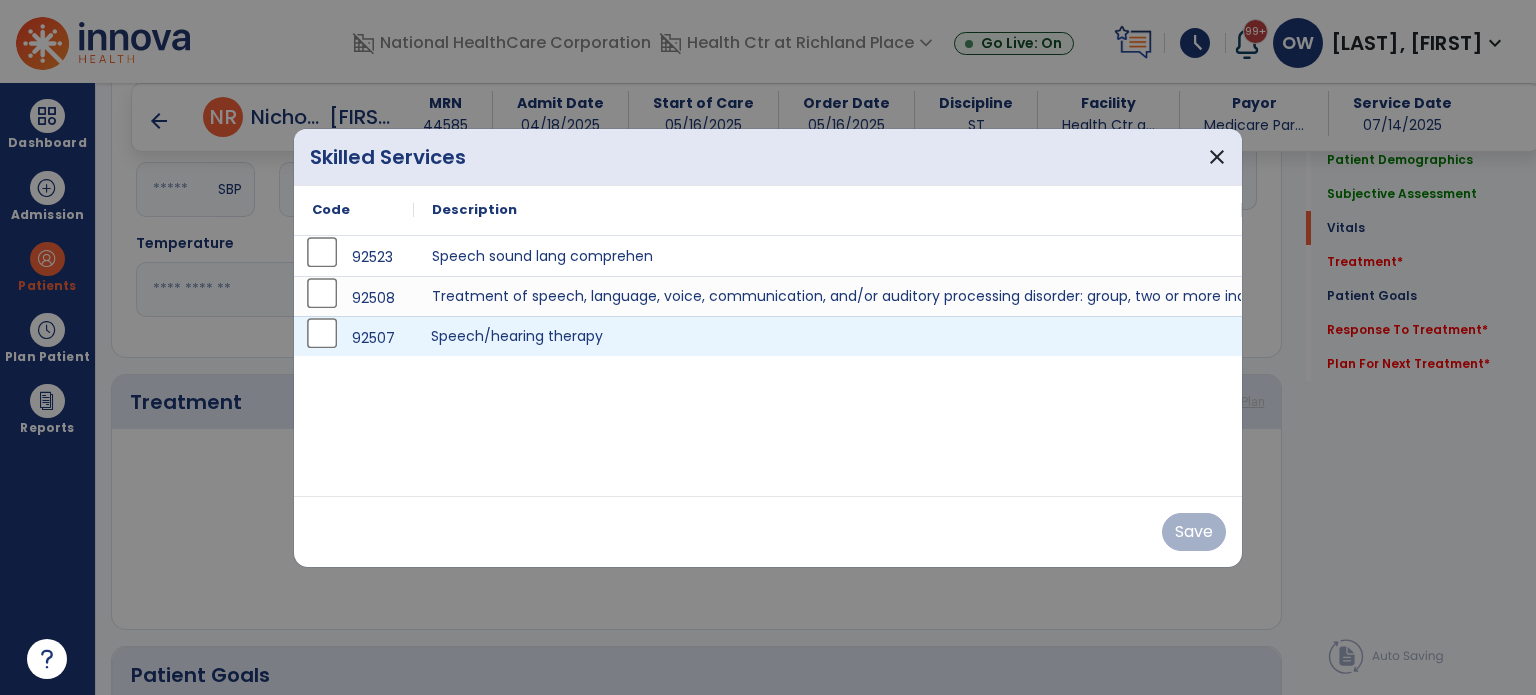 click on "Speech/hearing therapy" at bounding box center [828, 336] 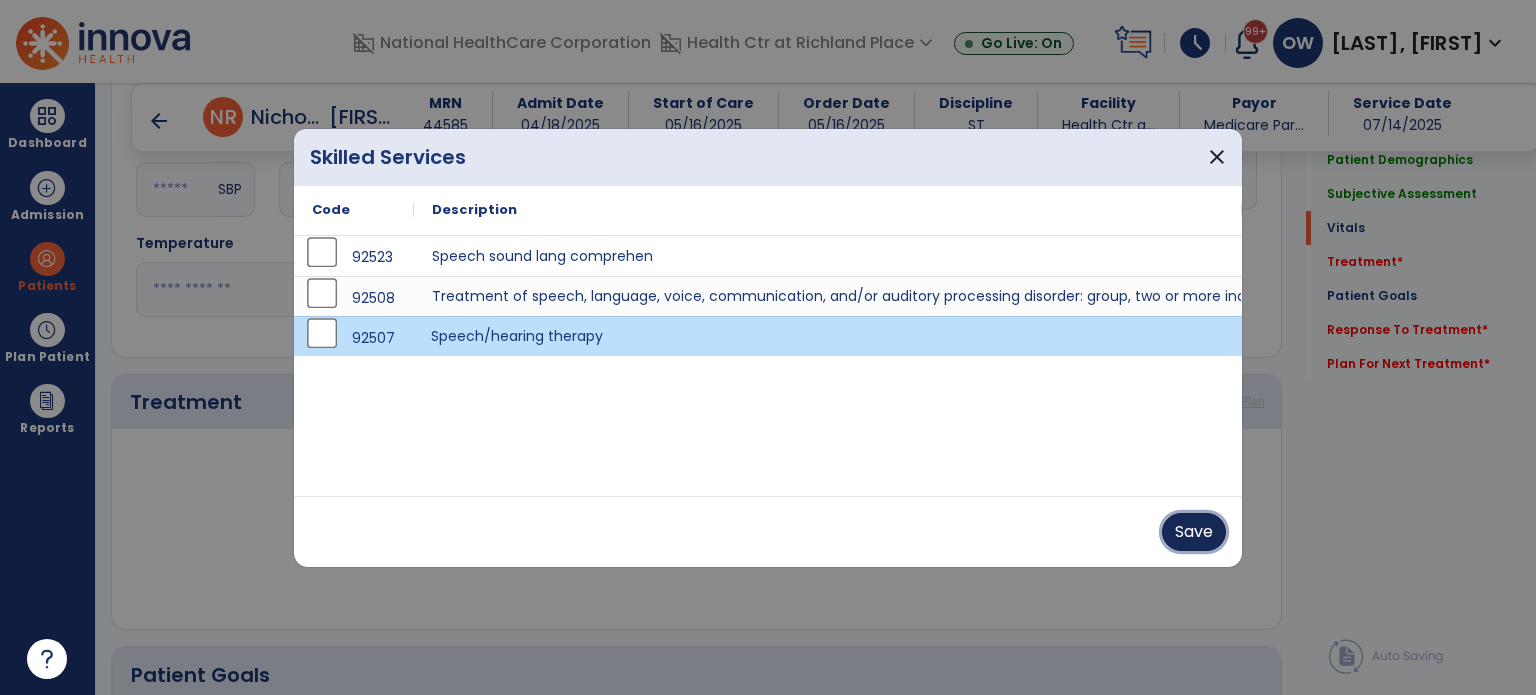 click on "Save" at bounding box center [1194, 532] 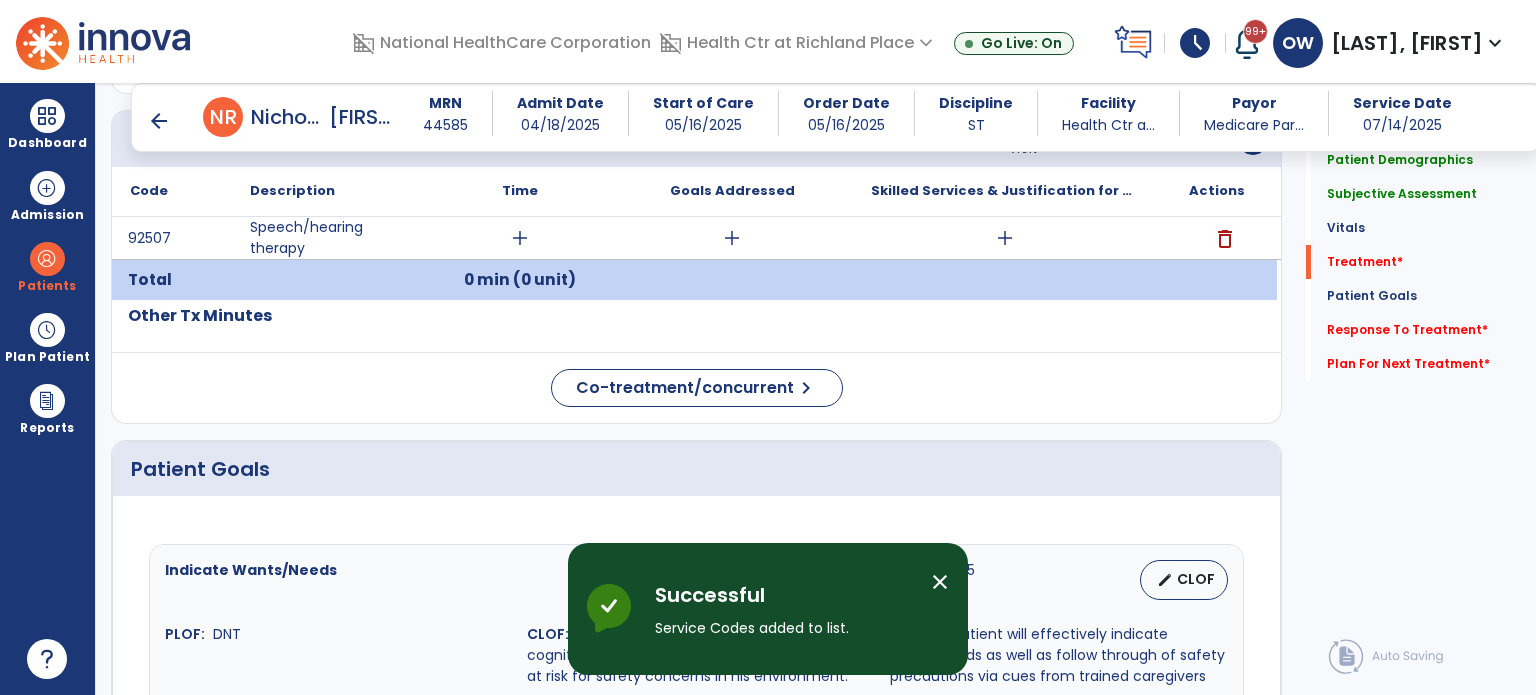 scroll, scrollTop: 1144, scrollLeft: 0, axis: vertical 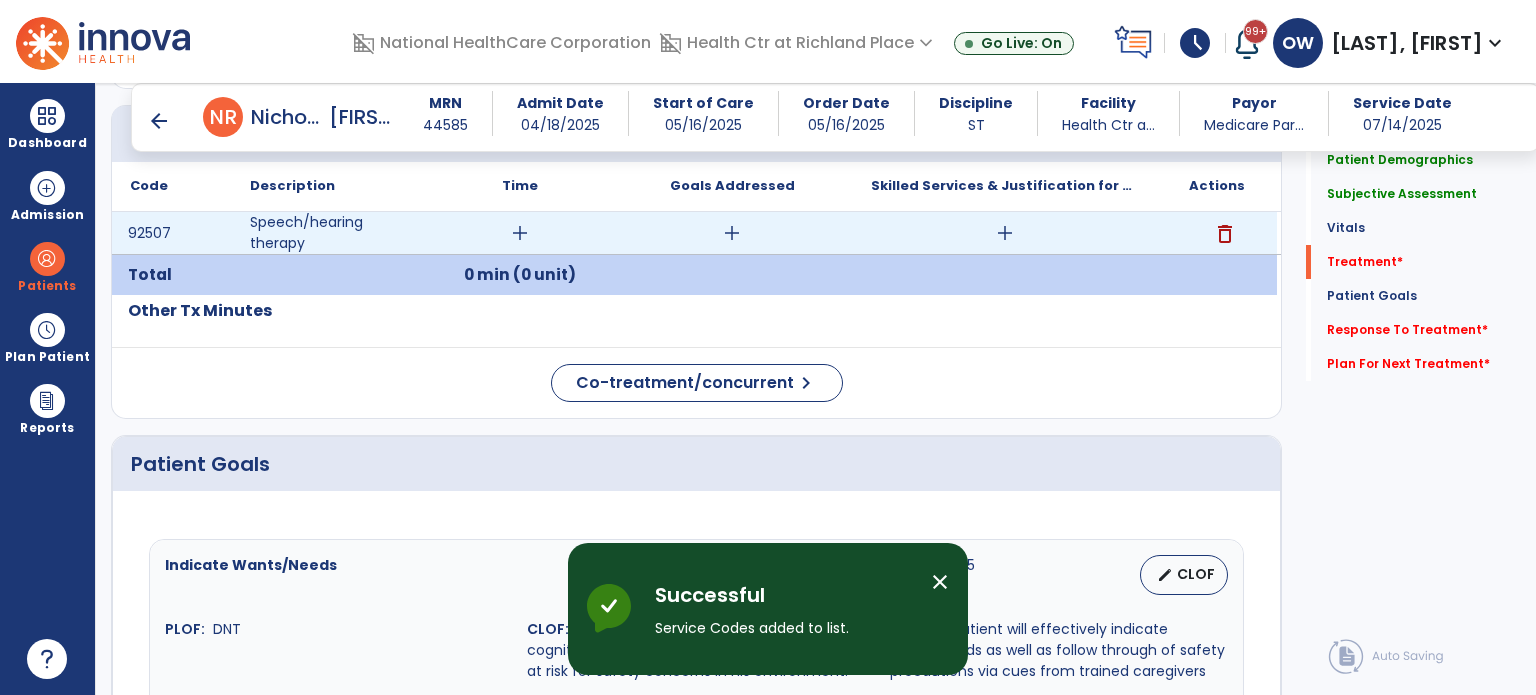 click on "add" at bounding box center (520, 233) 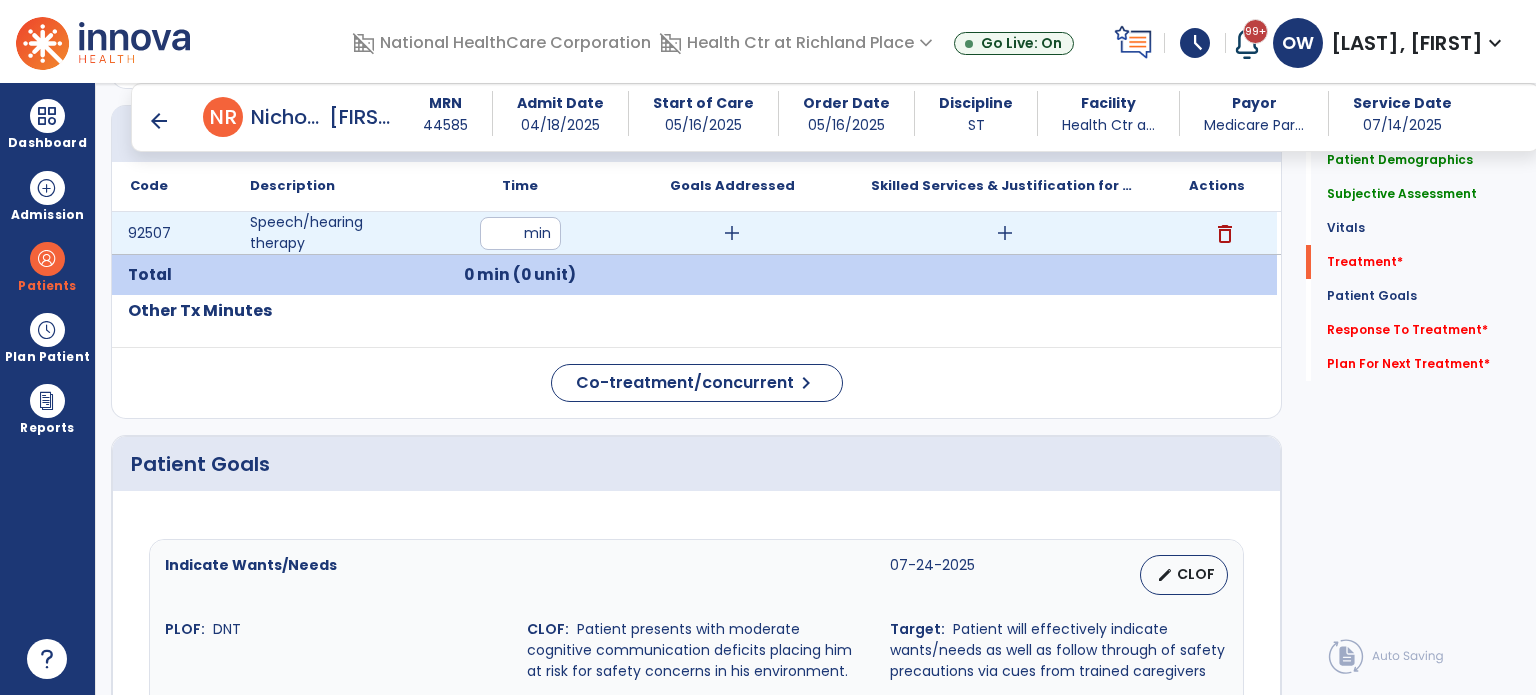 type on "**" 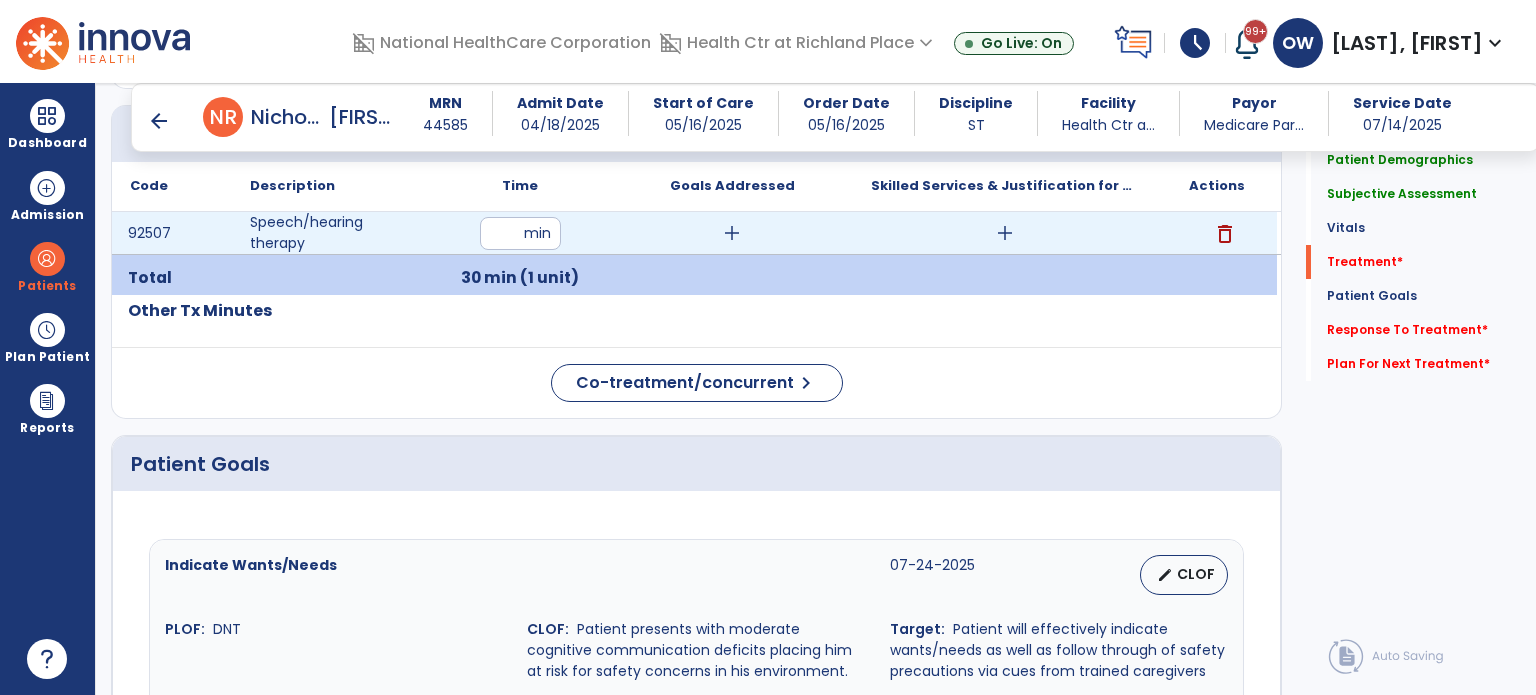 click on "add" at bounding box center [1005, 233] 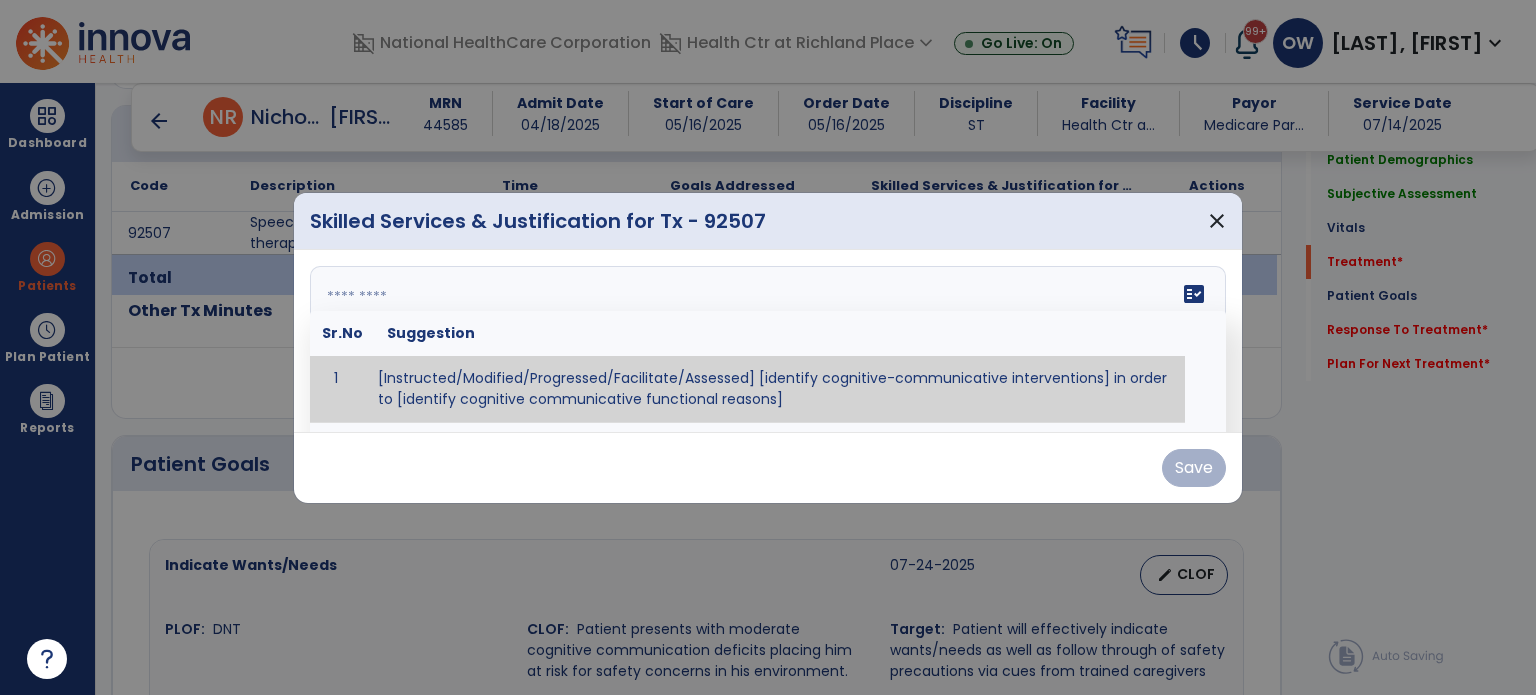 click on "fact_check  Sr.No Suggestion 1 [Instructed/Modified/Progressed/Facilitate/Assessed] [identify cognitive-communicative interventions] in order to [identify cognitive communicative functional reasons] 2 Assessed cognitive-communicative skills using [identify test]." at bounding box center [768, 341] 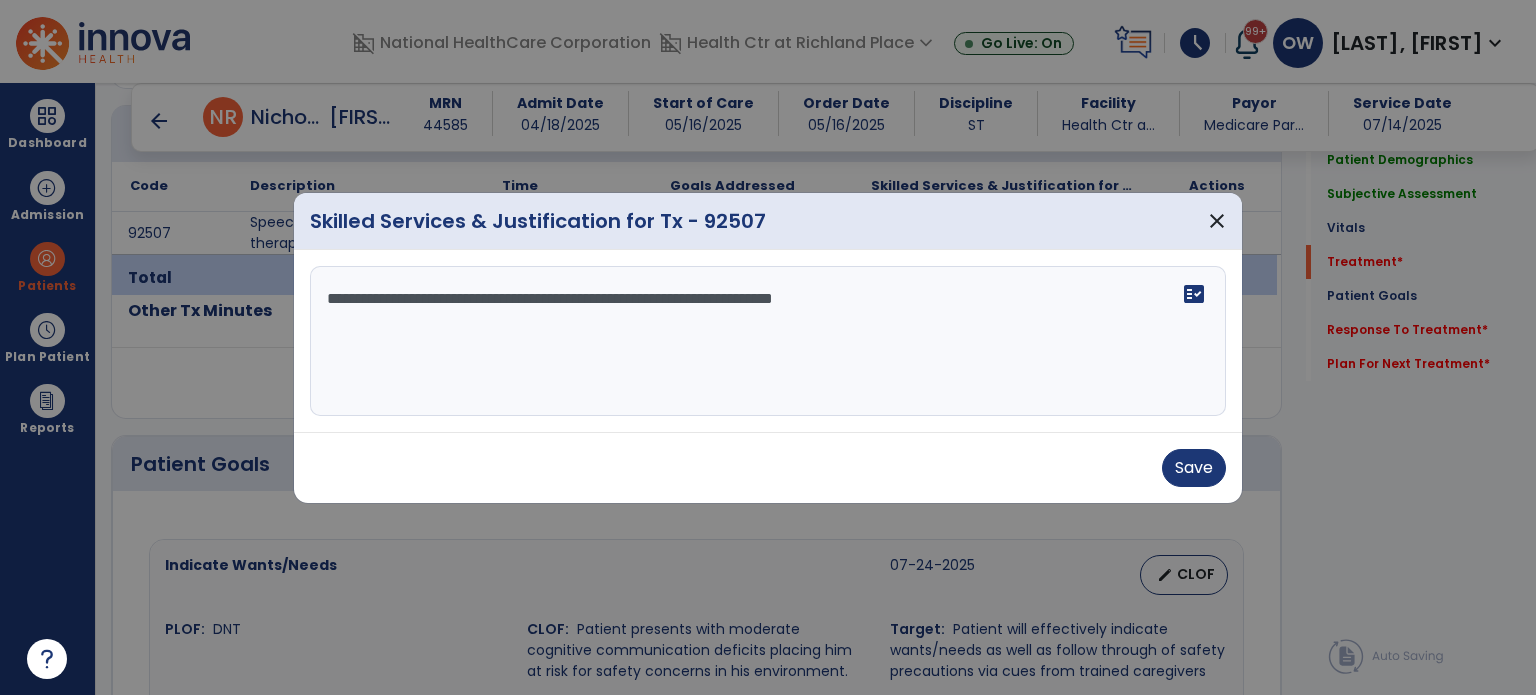 click on "**********" at bounding box center (768, 341) 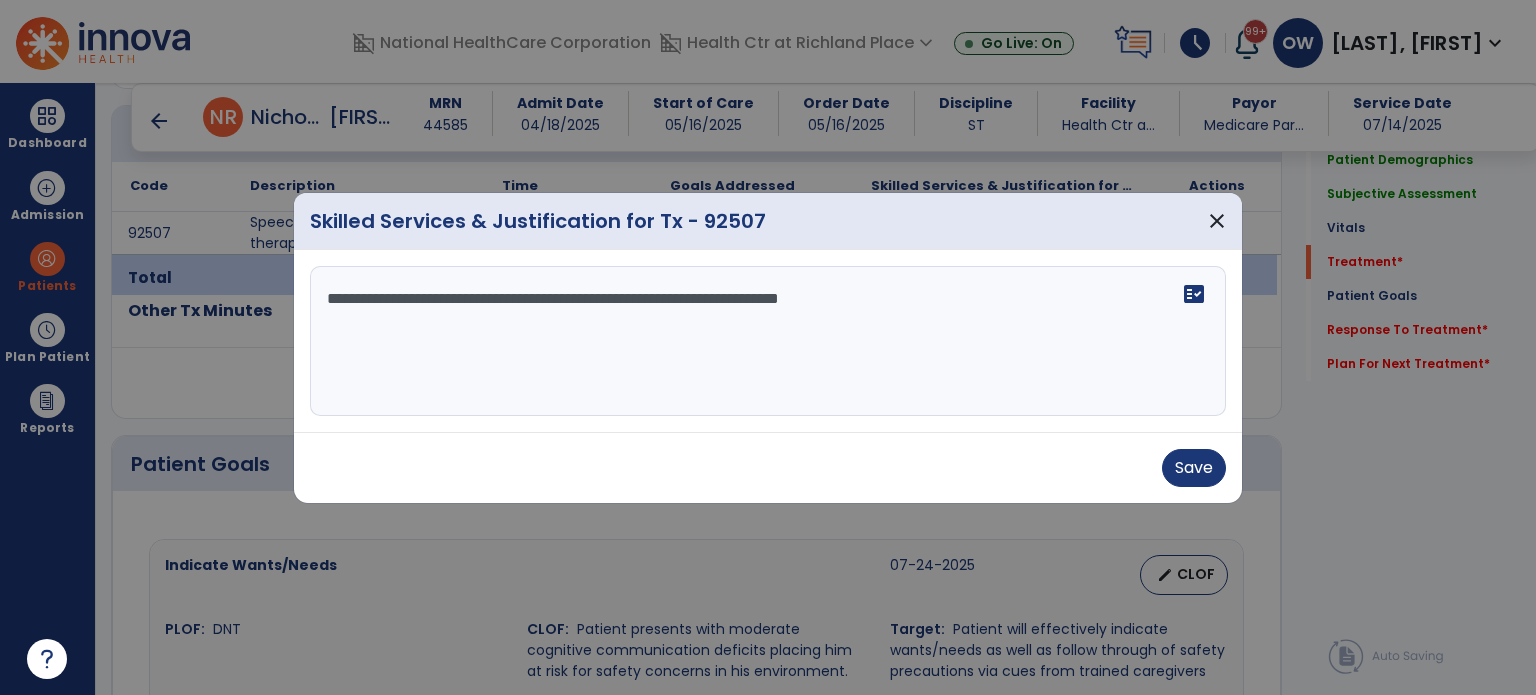 click on "**********" at bounding box center [768, 341] 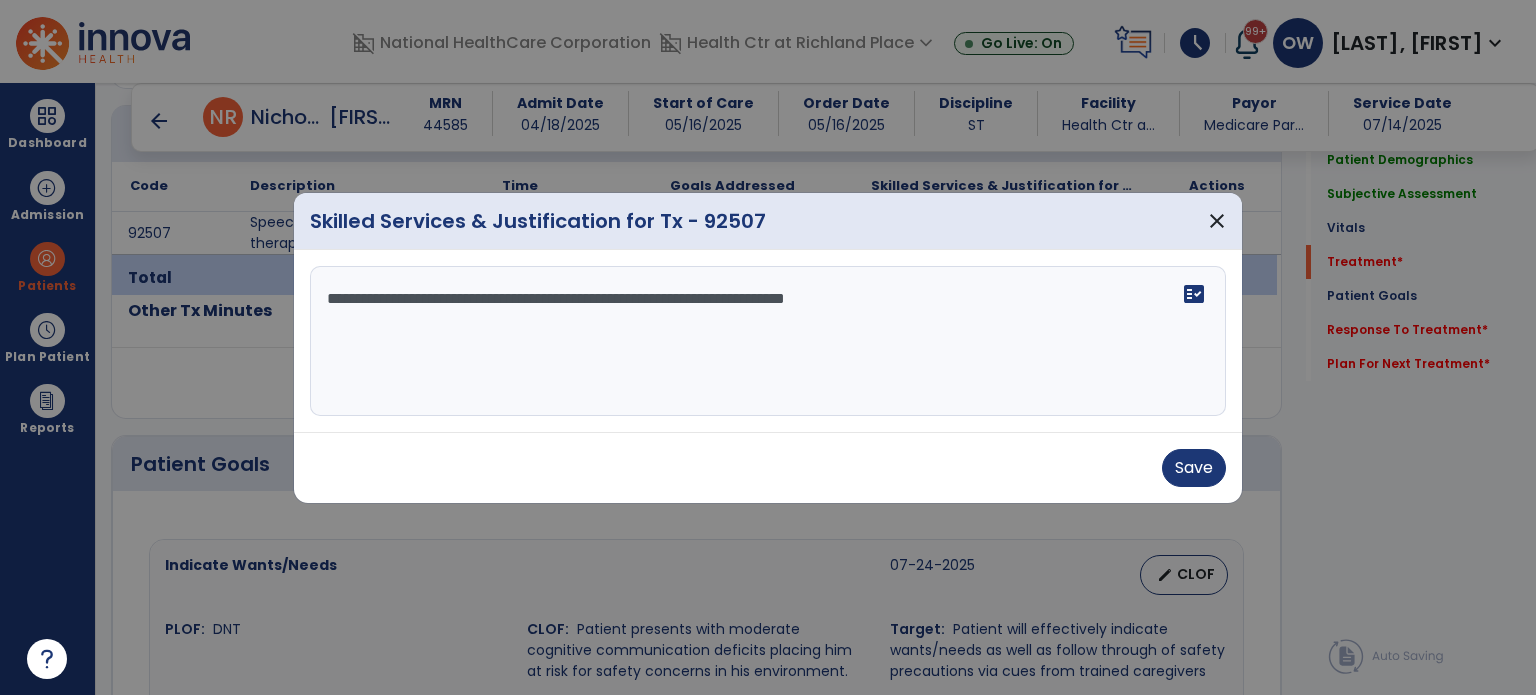 paste on "**********" 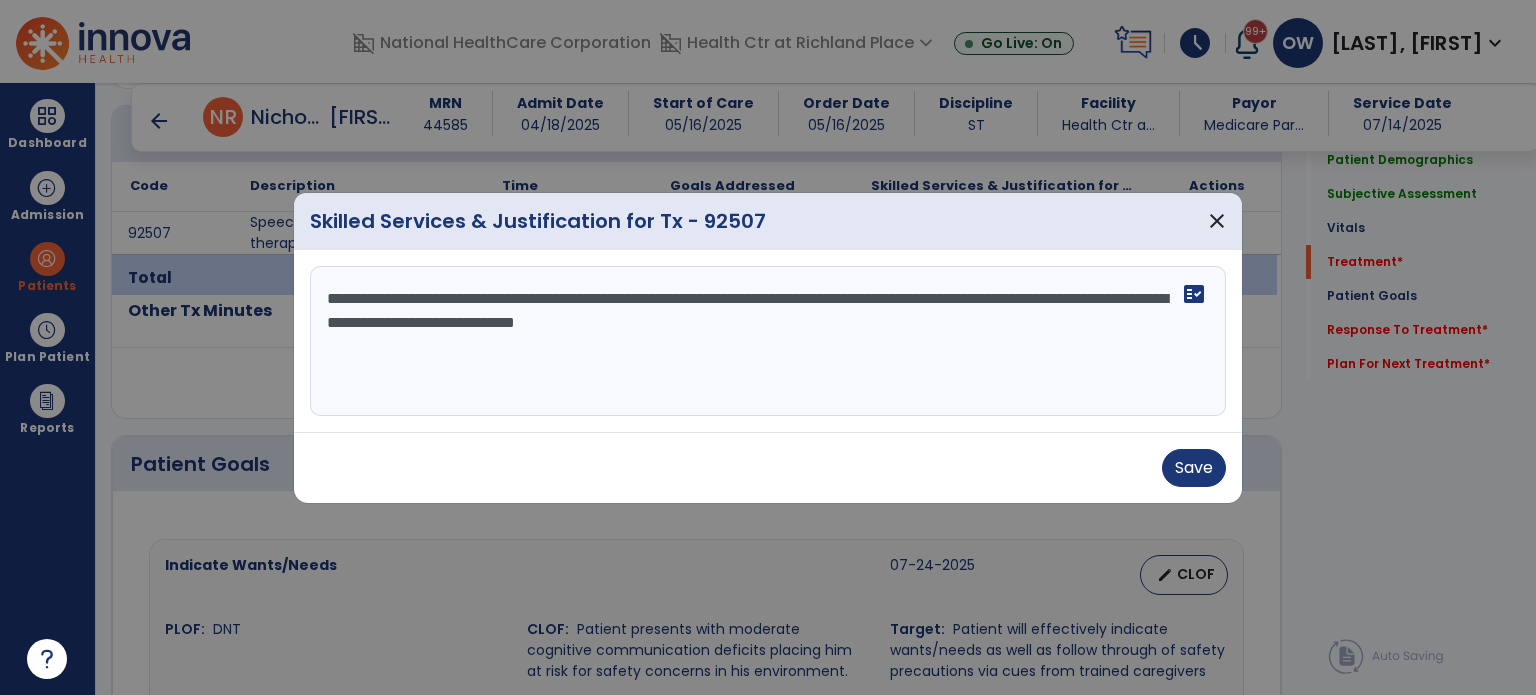 click on "**********" at bounding box center (768, 341) 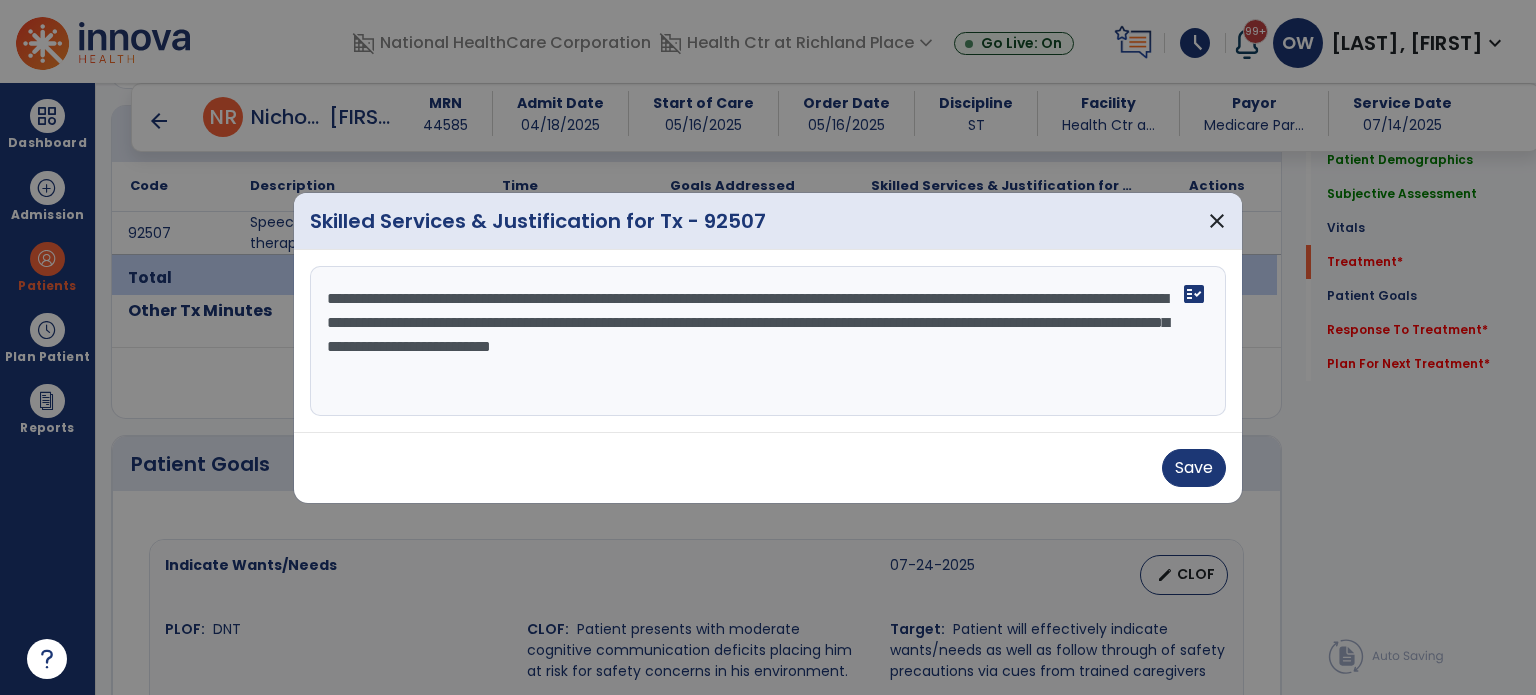 click on "**********" at bounding box center (768, 341) 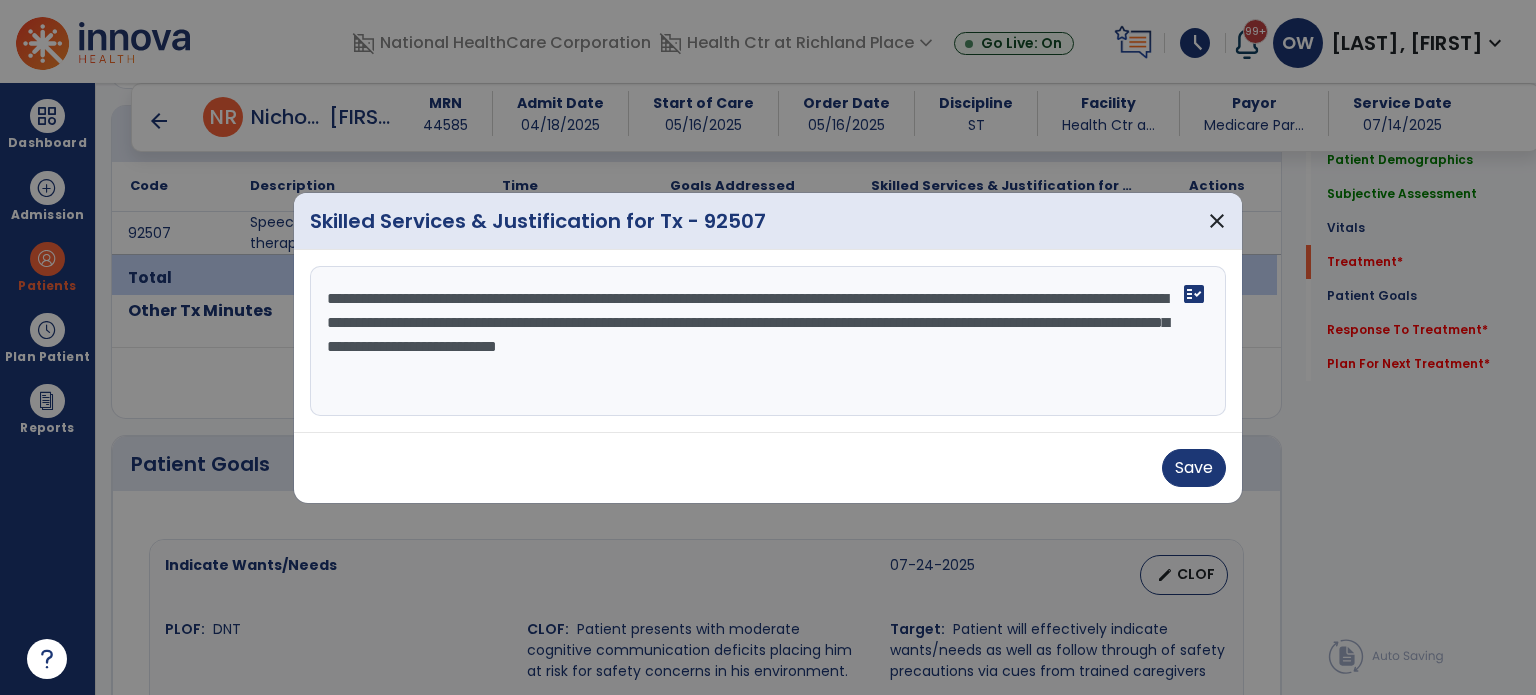 click on "**********" at bounding box center [768, 341] 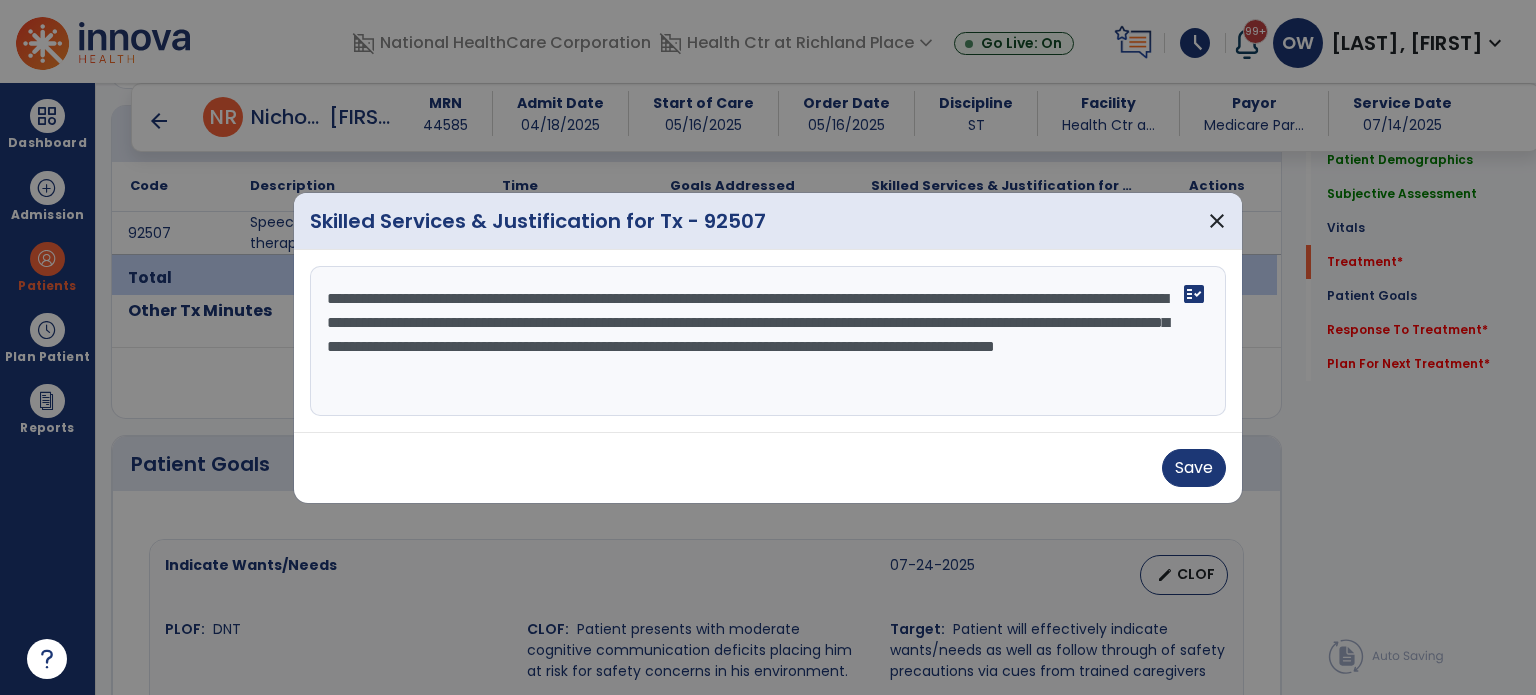 click on "**********" at bounding box center (768, 341) 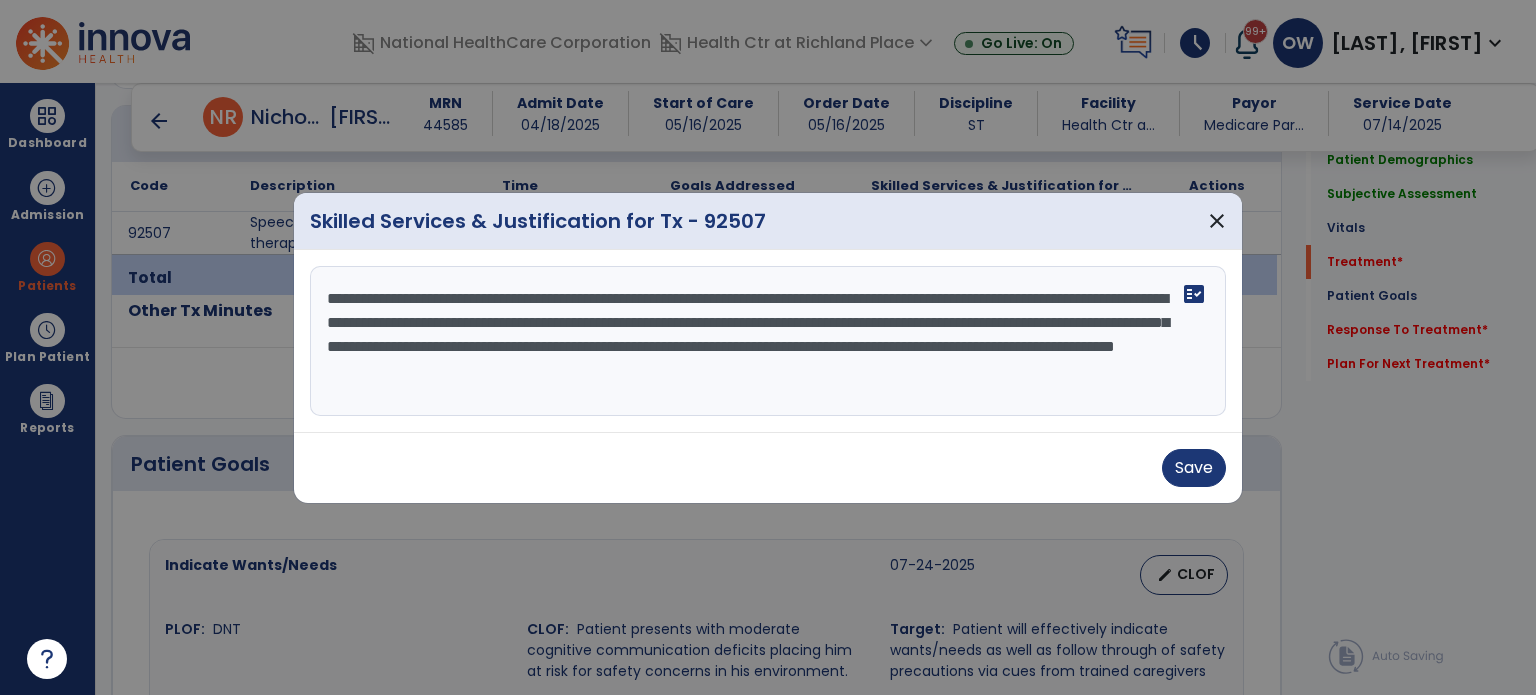 click on "**********" at bounding box center (768, 341) 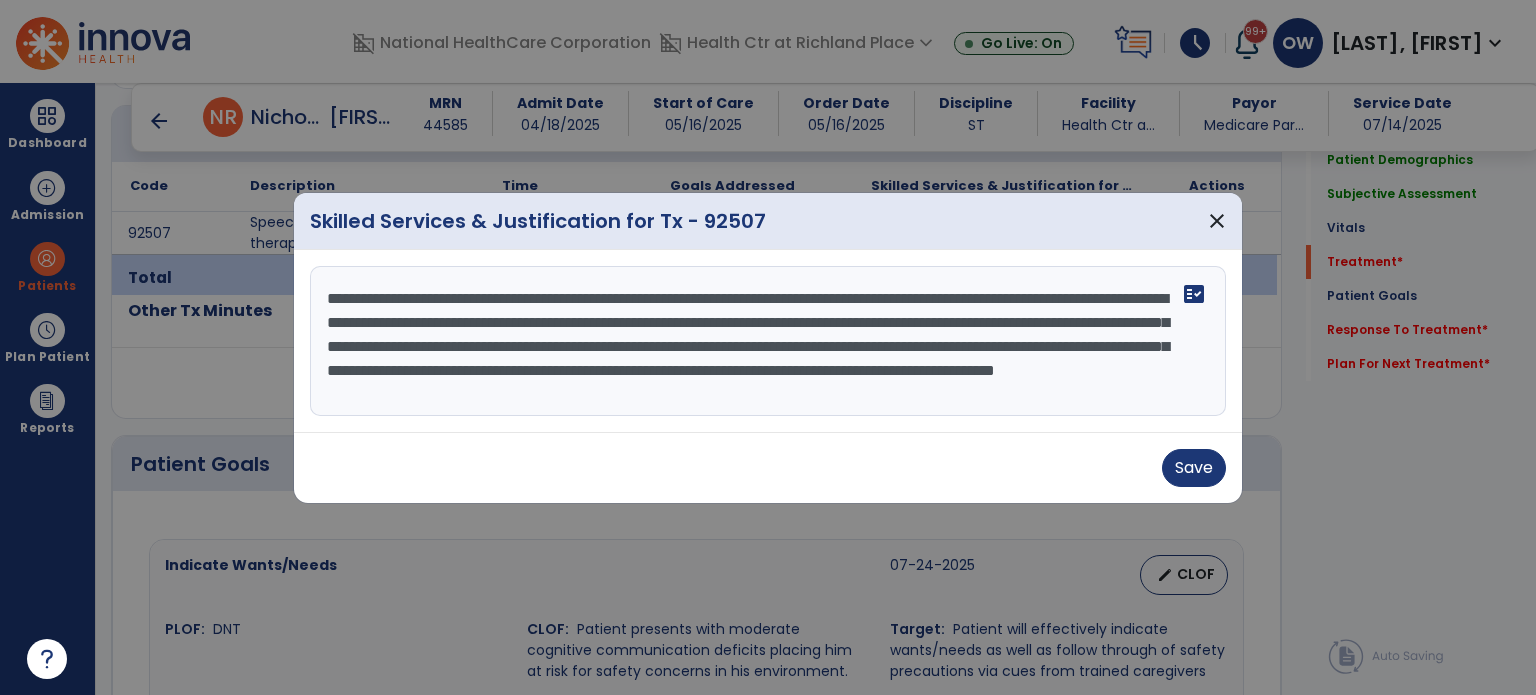 scroll, scrollTop: 15, scrollLeft: 0, axis: vertical 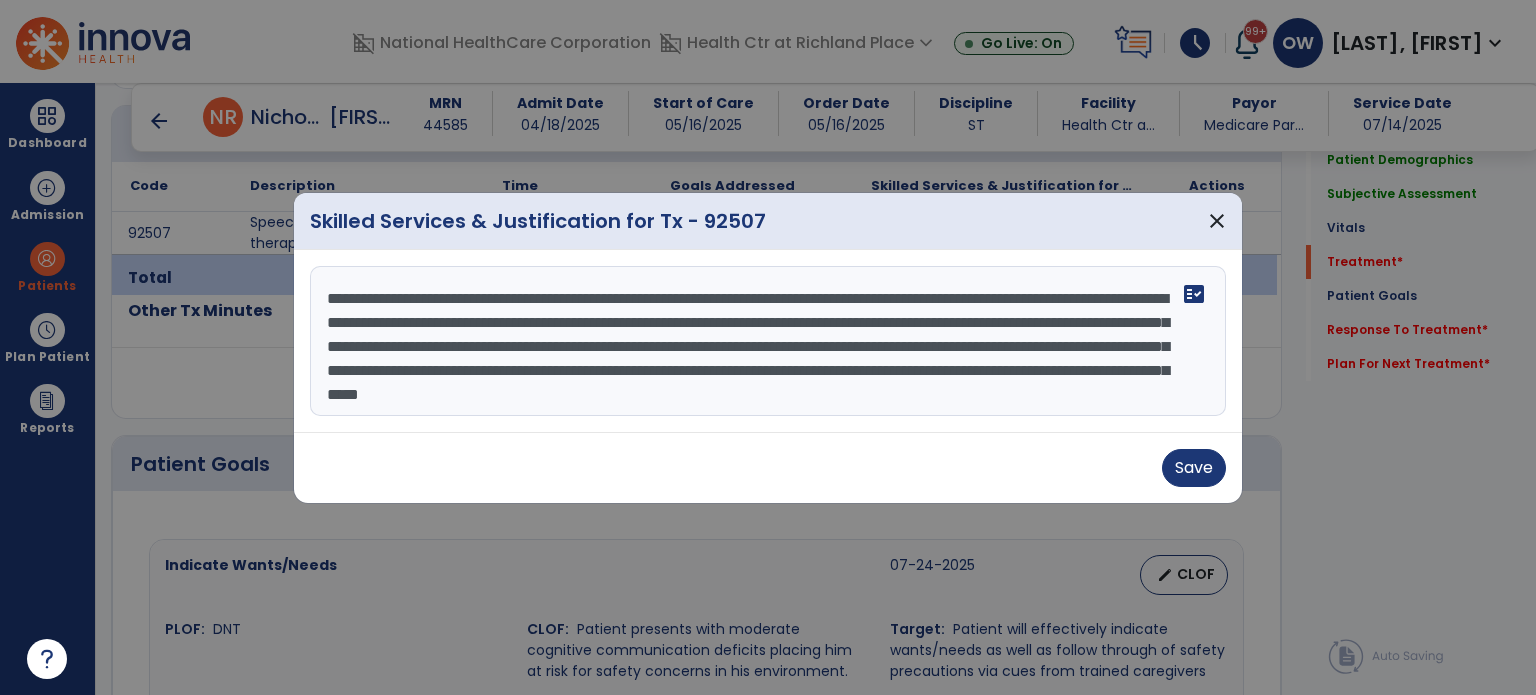 click on "**********" at bounding box center [768, 341] 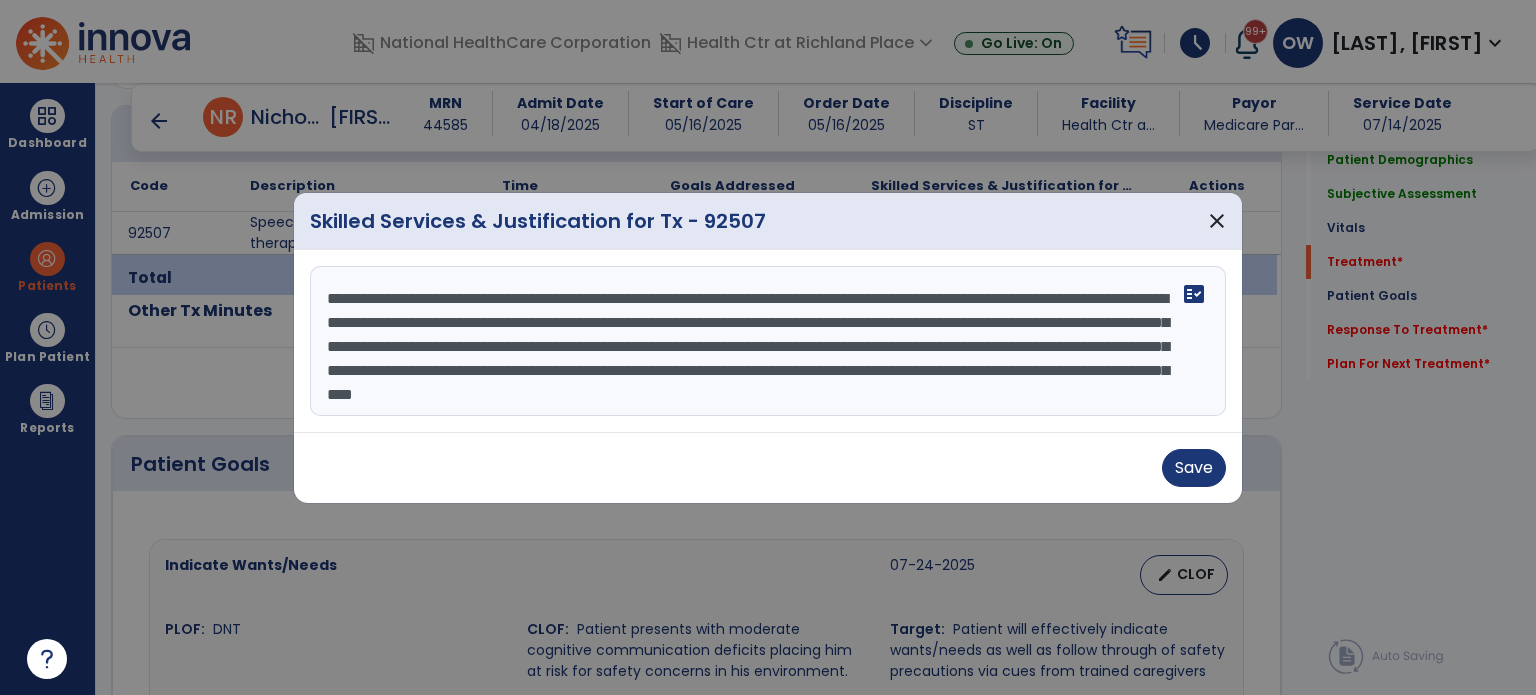 scroll, scrollTop: 24, scrollLeft: 0, axis: vertical 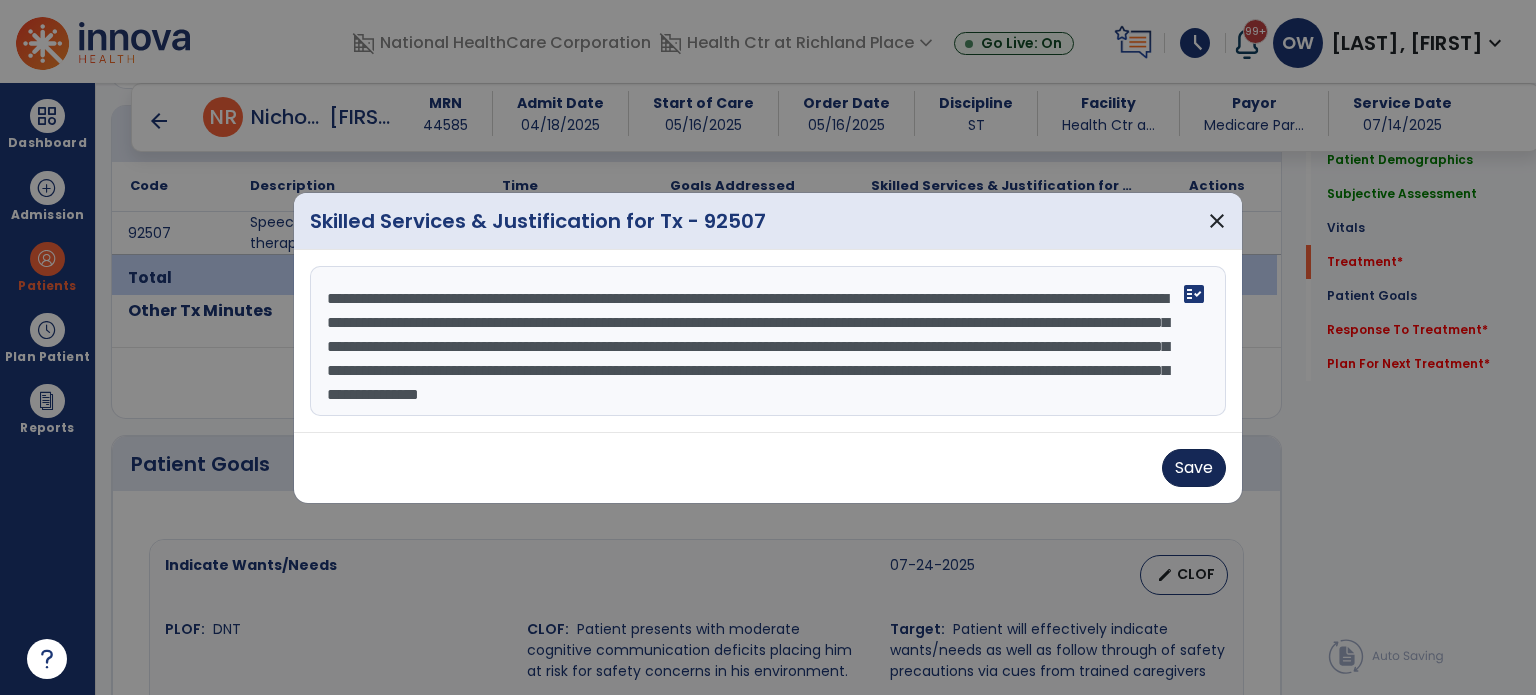 type on "**********" 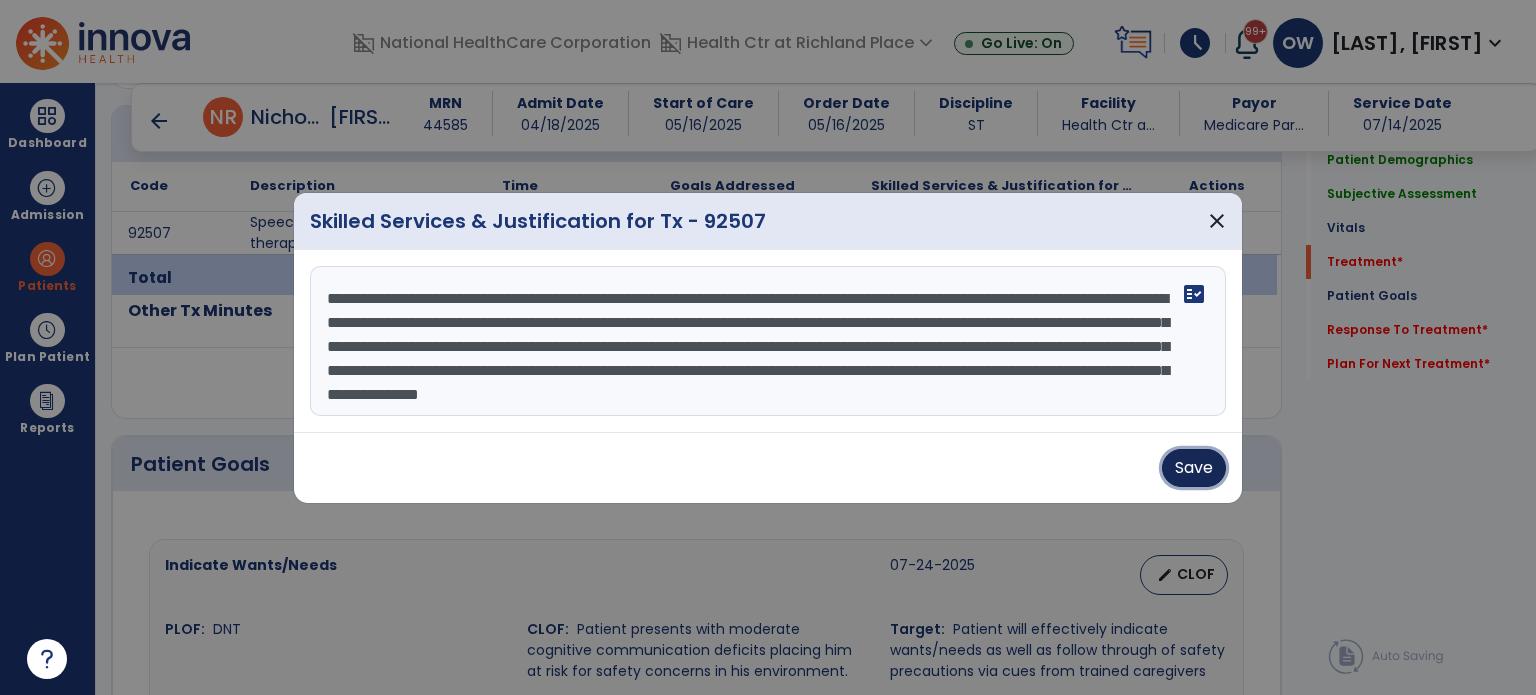 click on "Save" at bounding box center [1194, 468] 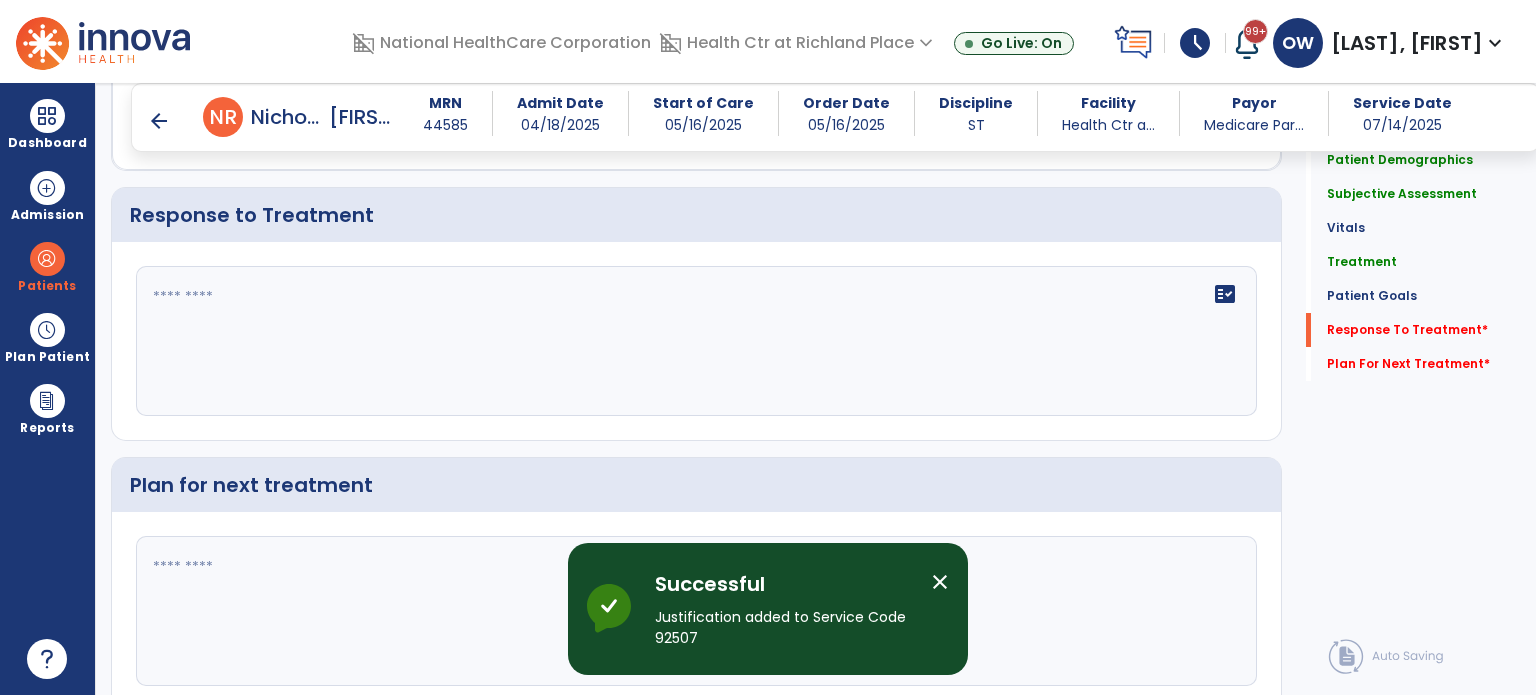 scroll, scrollTop: 1971, scrollLeft: 0, axis: vertical 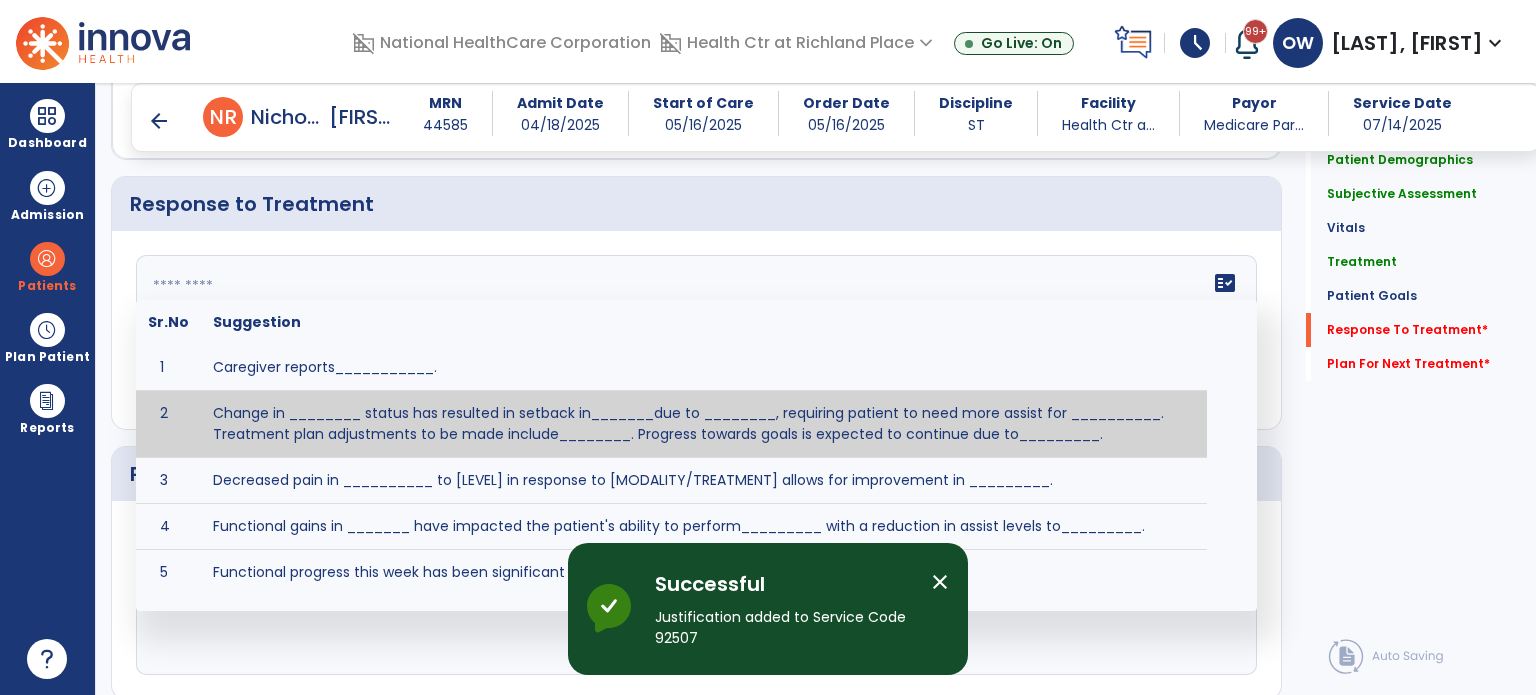 click on "fact_check  Sr.No Suggestion 1 Caregiver reports___________. 2 Change in ________ status has resulted in setback in_______due to ________, requiring patient to need more assist for __________.   Treatment plan adjustments to be made include________.  Progress towards goals is expected to continue due to_________. 3 Decreased pain in __________ to [LEVEL] in response to [MODALITY/TREATMENT] allows for improvement in _________. 4 Functional gains in _______ have impacted the patient's ability to perform_________ with a reduction in assist levels to_________. 5 Functional progress this week has been significant due to__________. 6 Gains in ________ have improved the patient's ability to perform ______with decreased levels of assist to___________. 7 Improvement in ________allows patient to tolerate higher levels of challenges in_________. 8 Pain in [AREA] has decreased to [LEVEL] in response to [TREATMENT/MODALITY], allowing fore ease in completing__________. 9 10 11 12 13 14 15 16 17 18 19 20 21" 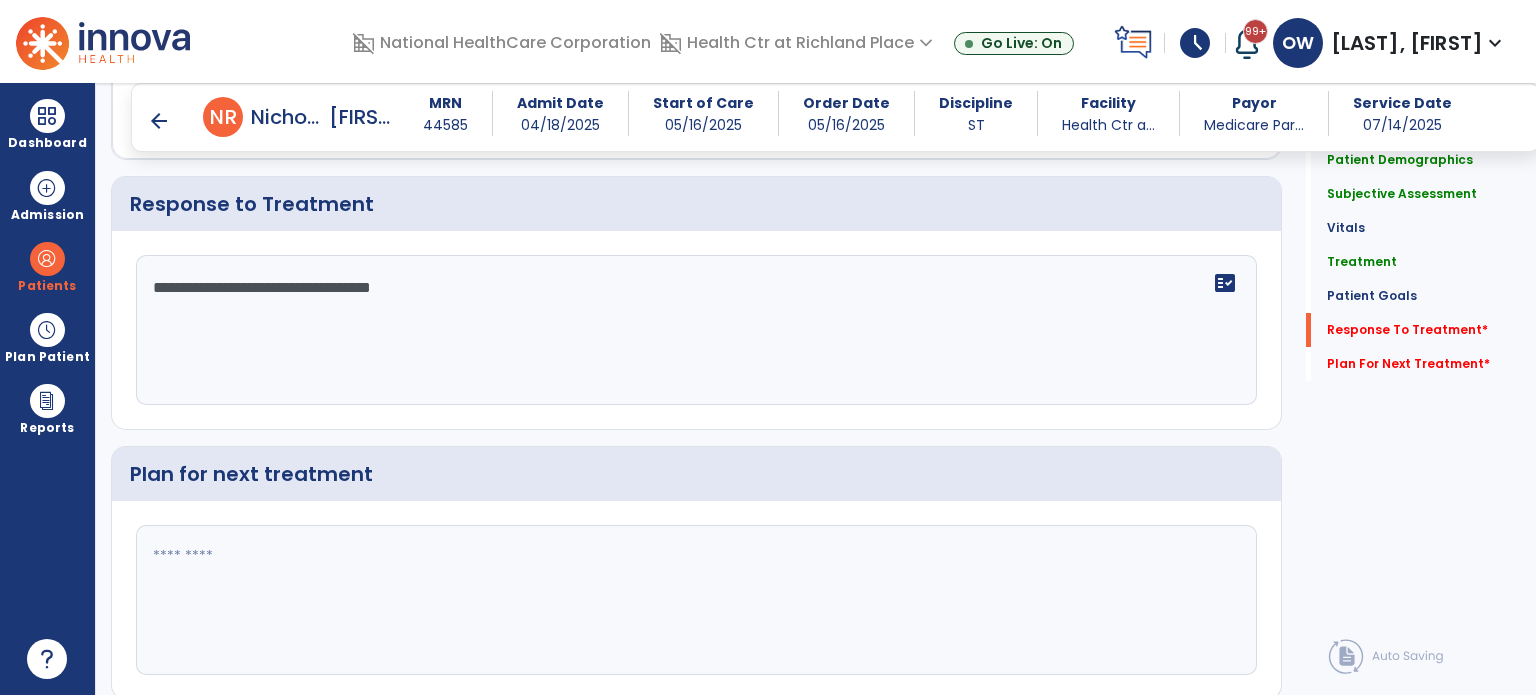 type on "**********" 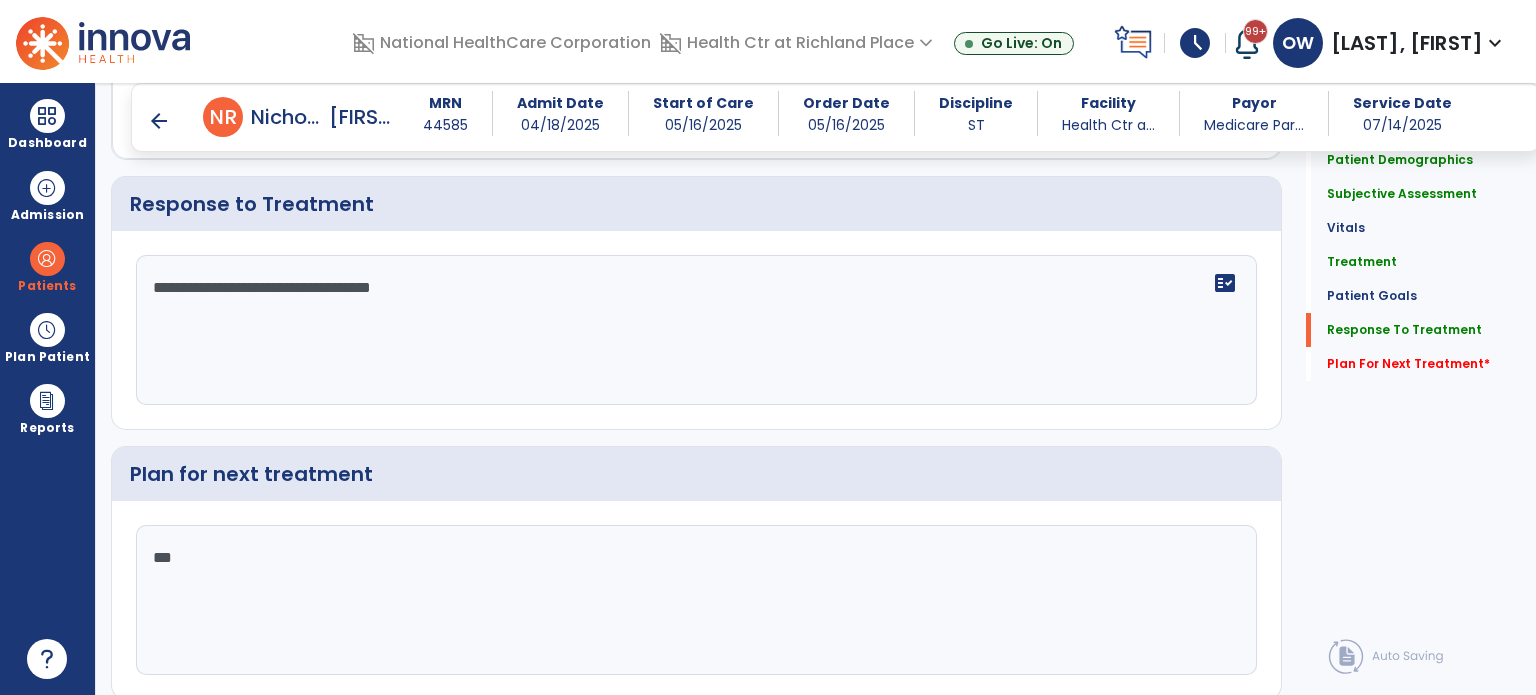scroll, scrollTop: 1971, scrollLeft: 0, axis: vertical 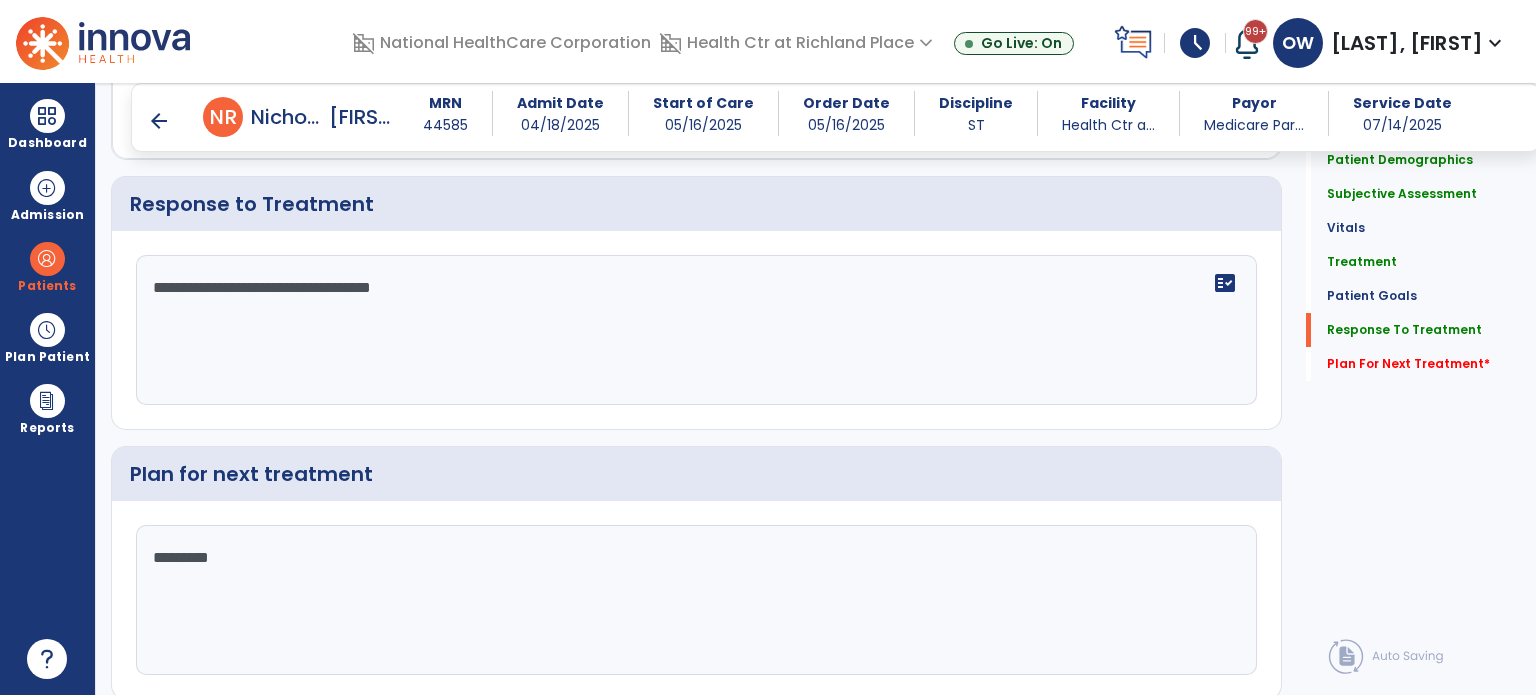 type on "*********" 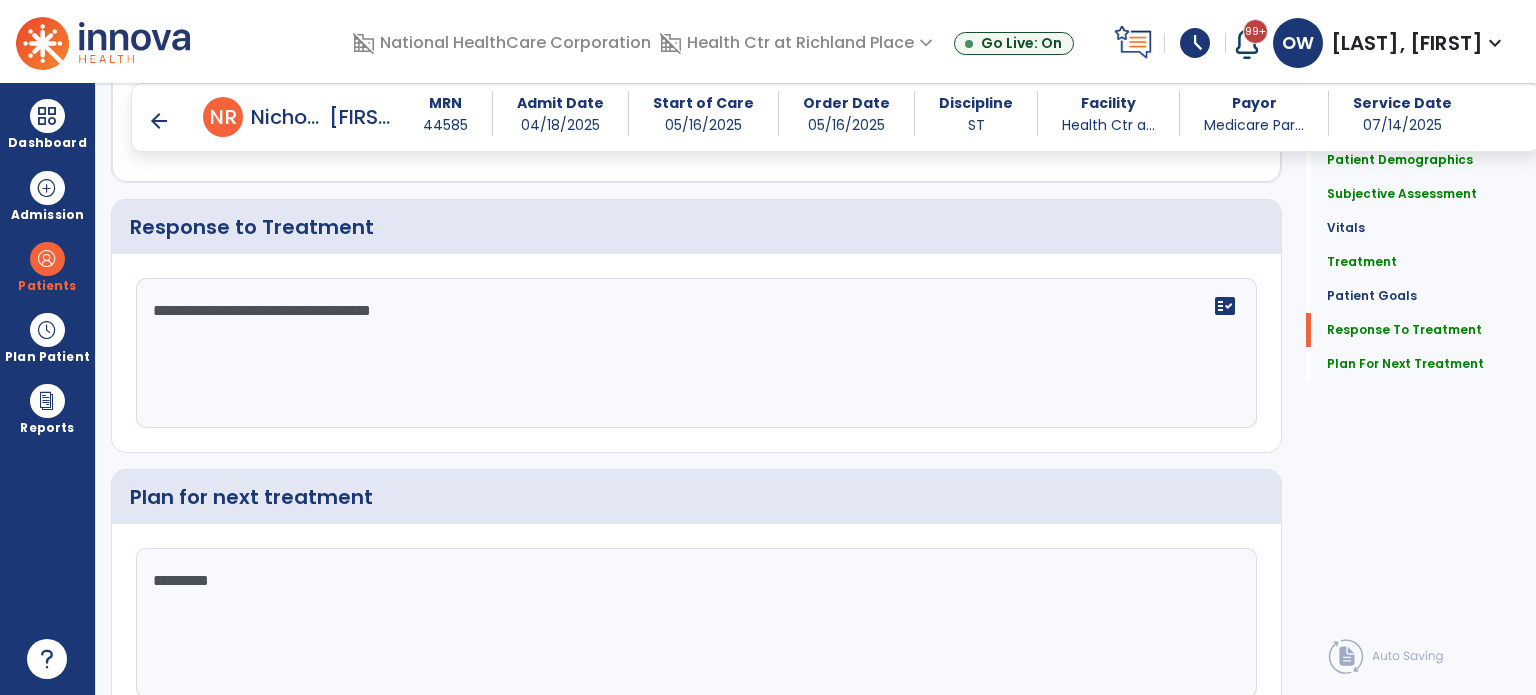 scroll, scrollTop: 1971, scrollLeft: 0, axis: vertical 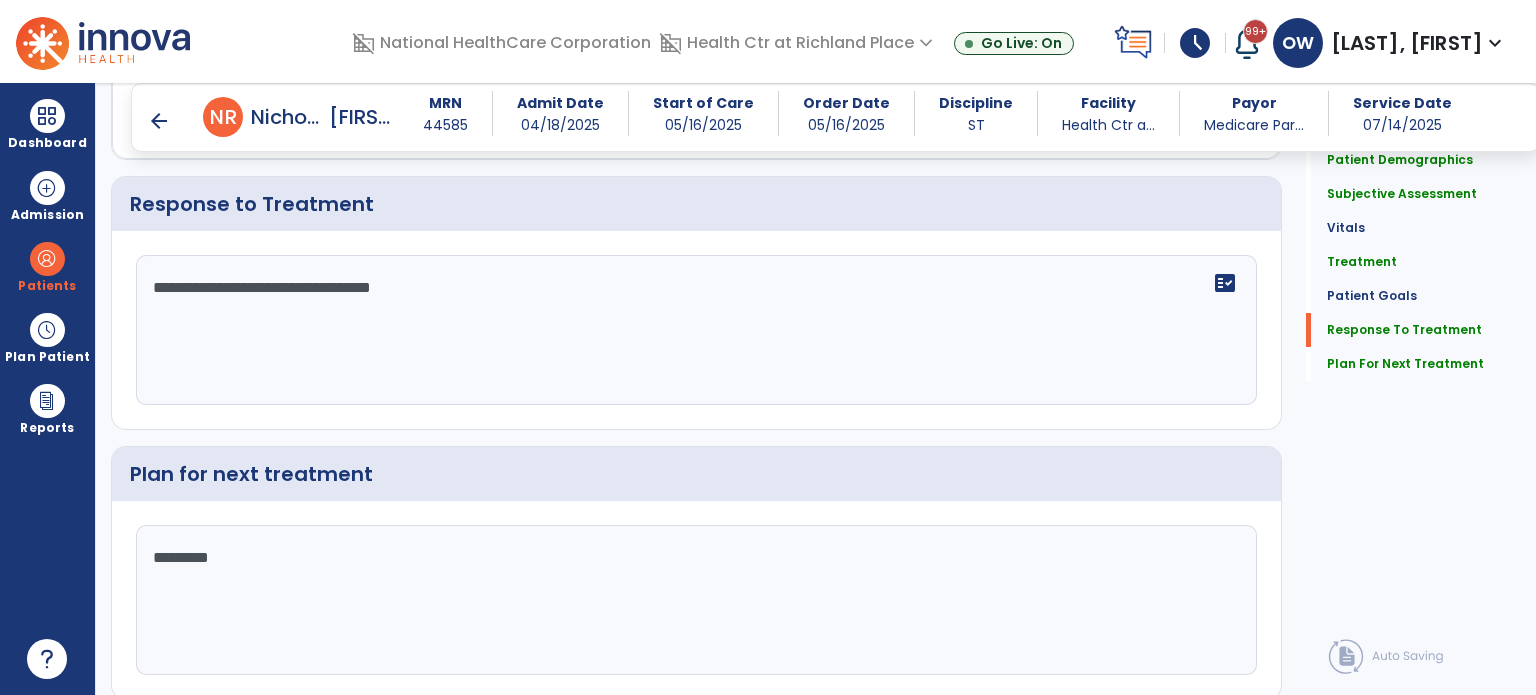 click on "**********" 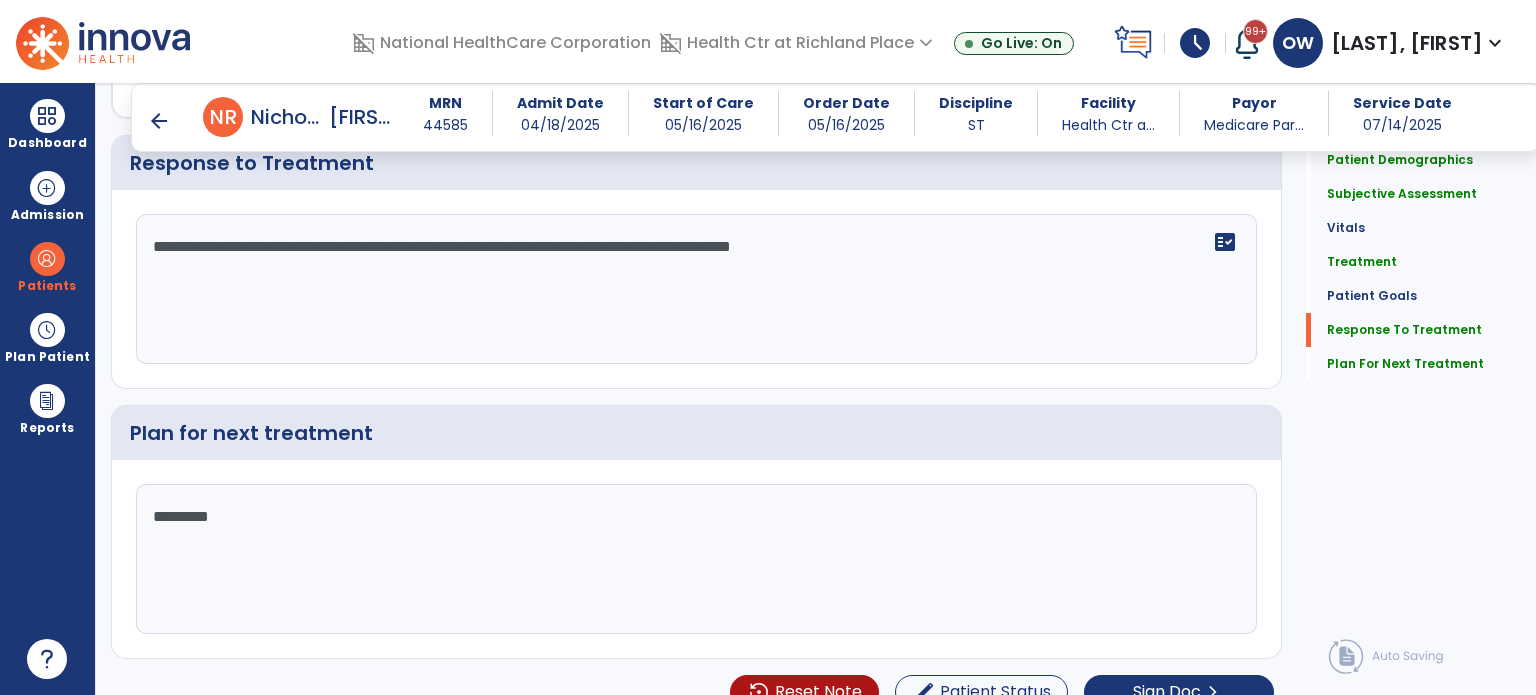 scroll, scrollTop: 2036, scrollLeft: 0, axis: vertical 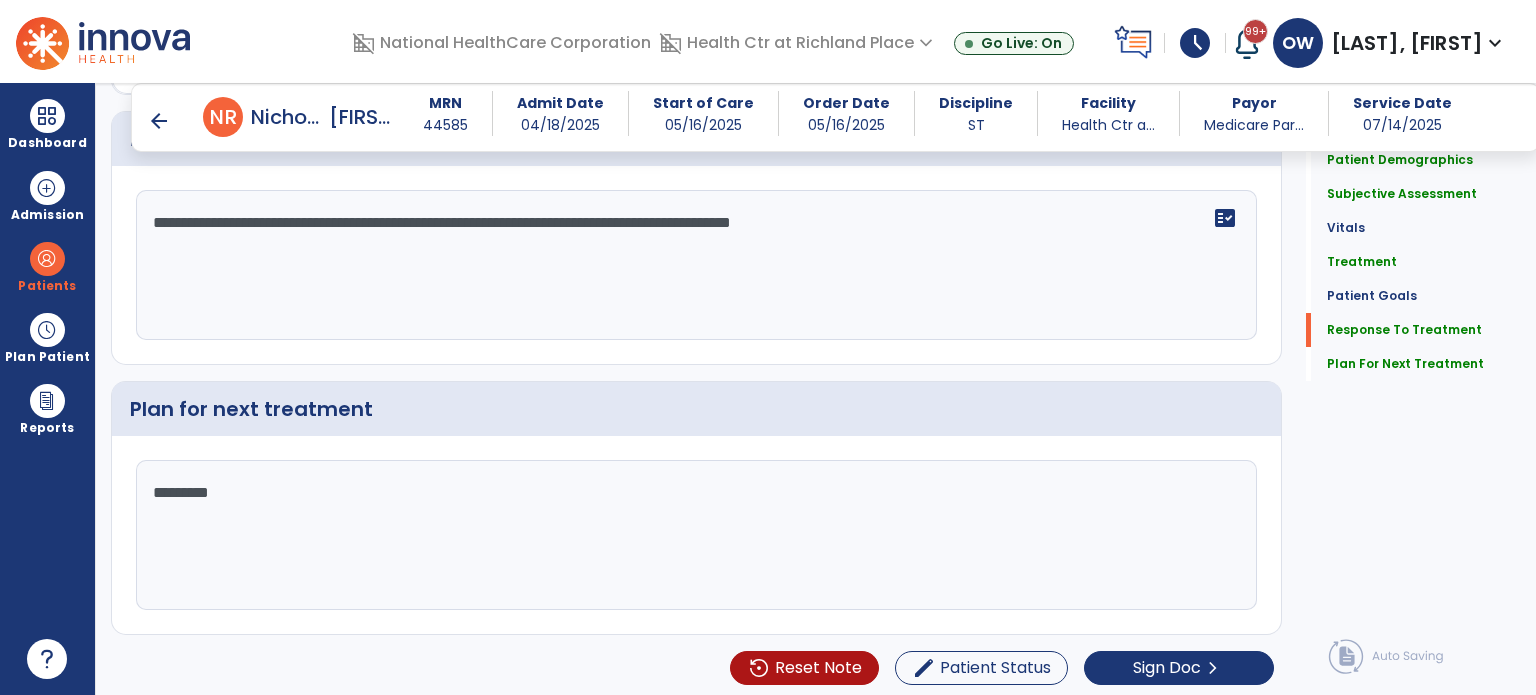 type on "**********" 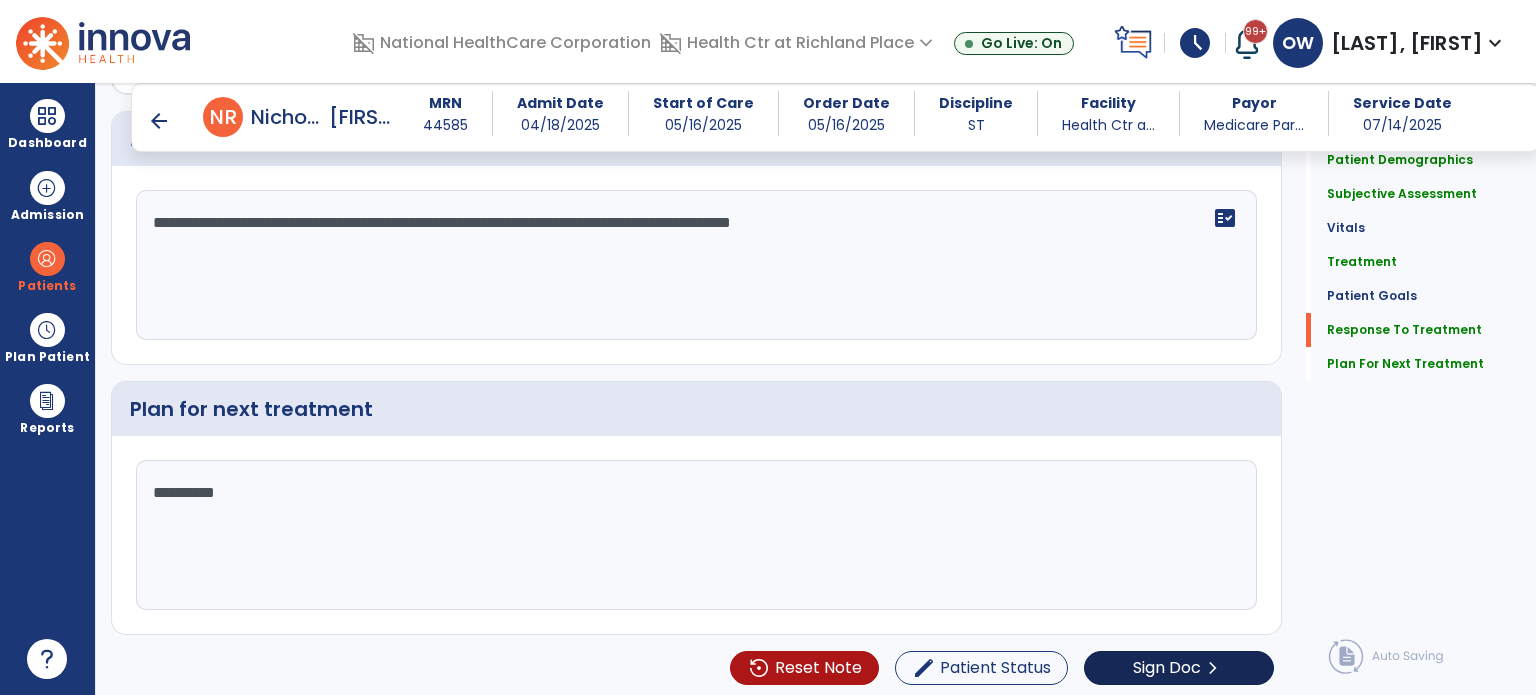 type on "**********" 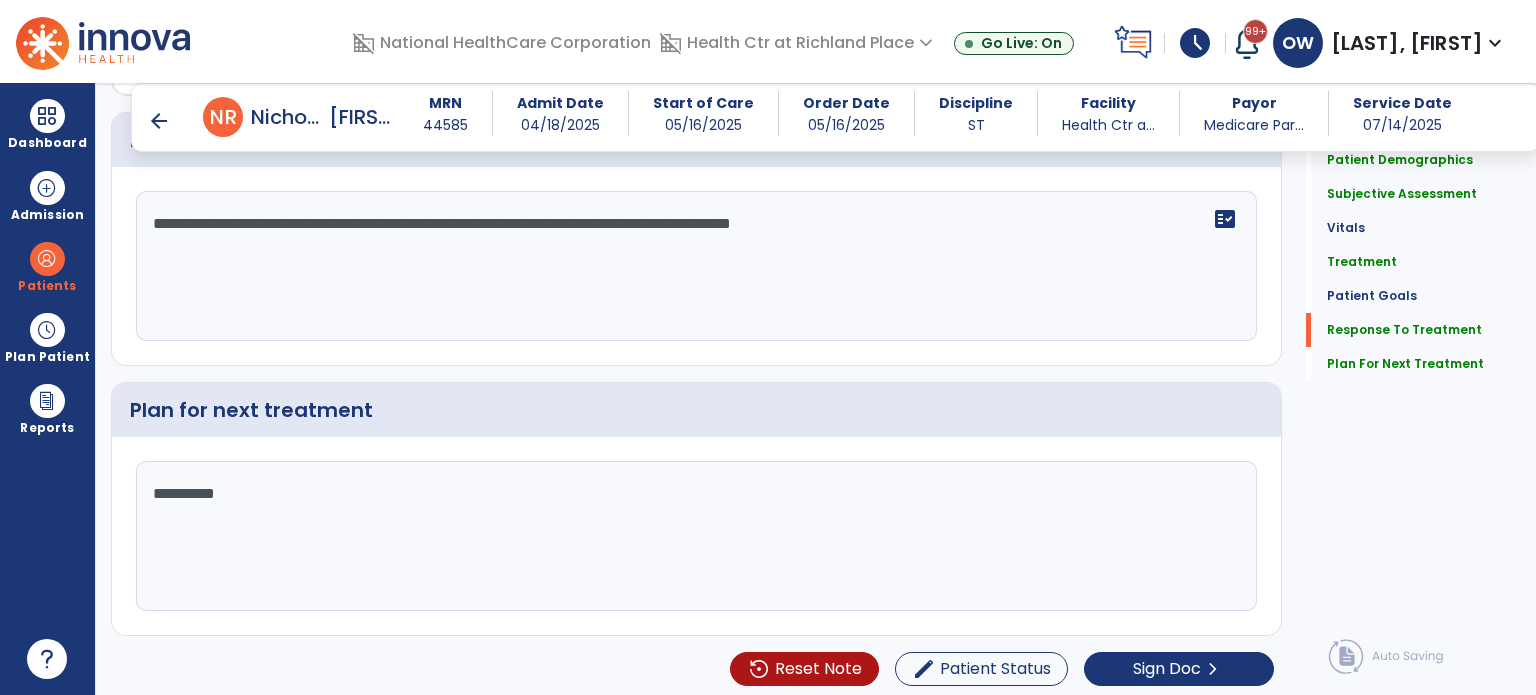 scroll, scrollTop: 2036, scrollLeft: 0, axis: vertical 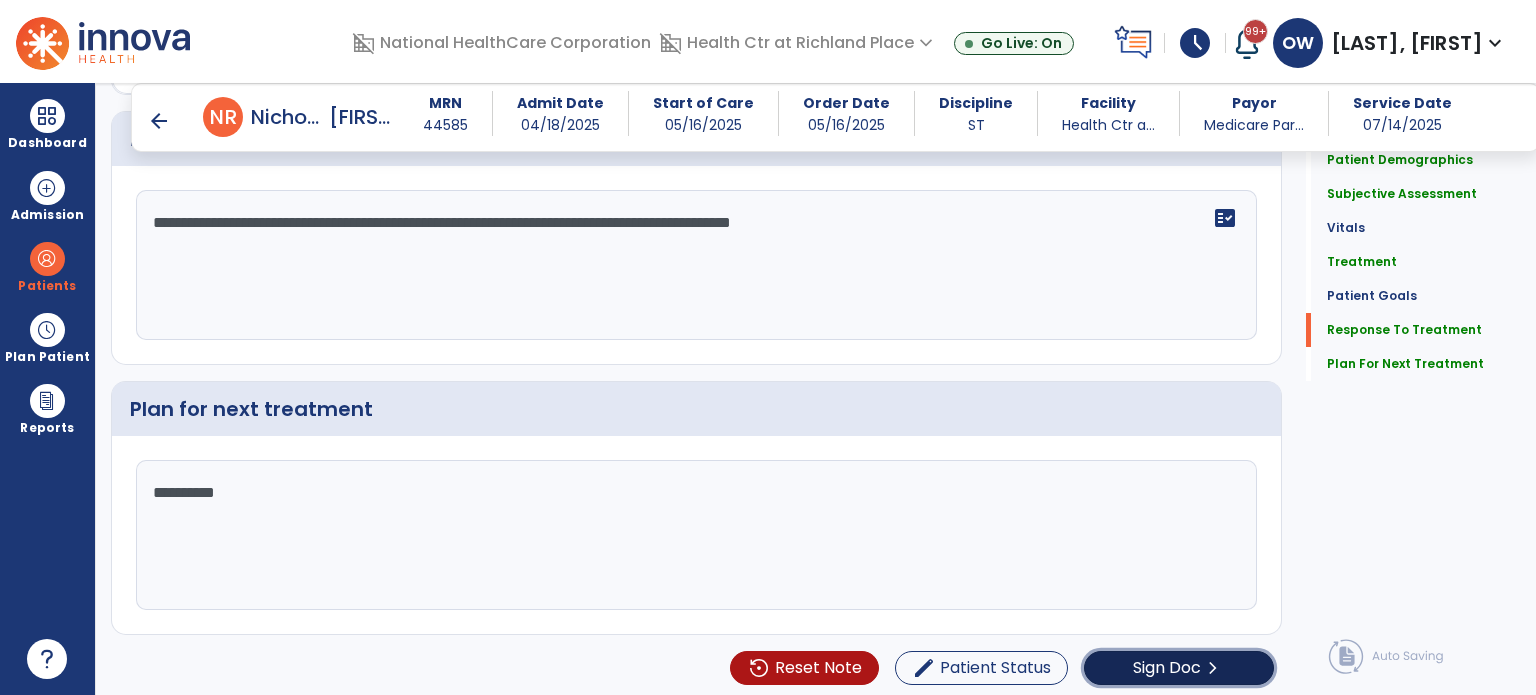 click on "Sign Doc" 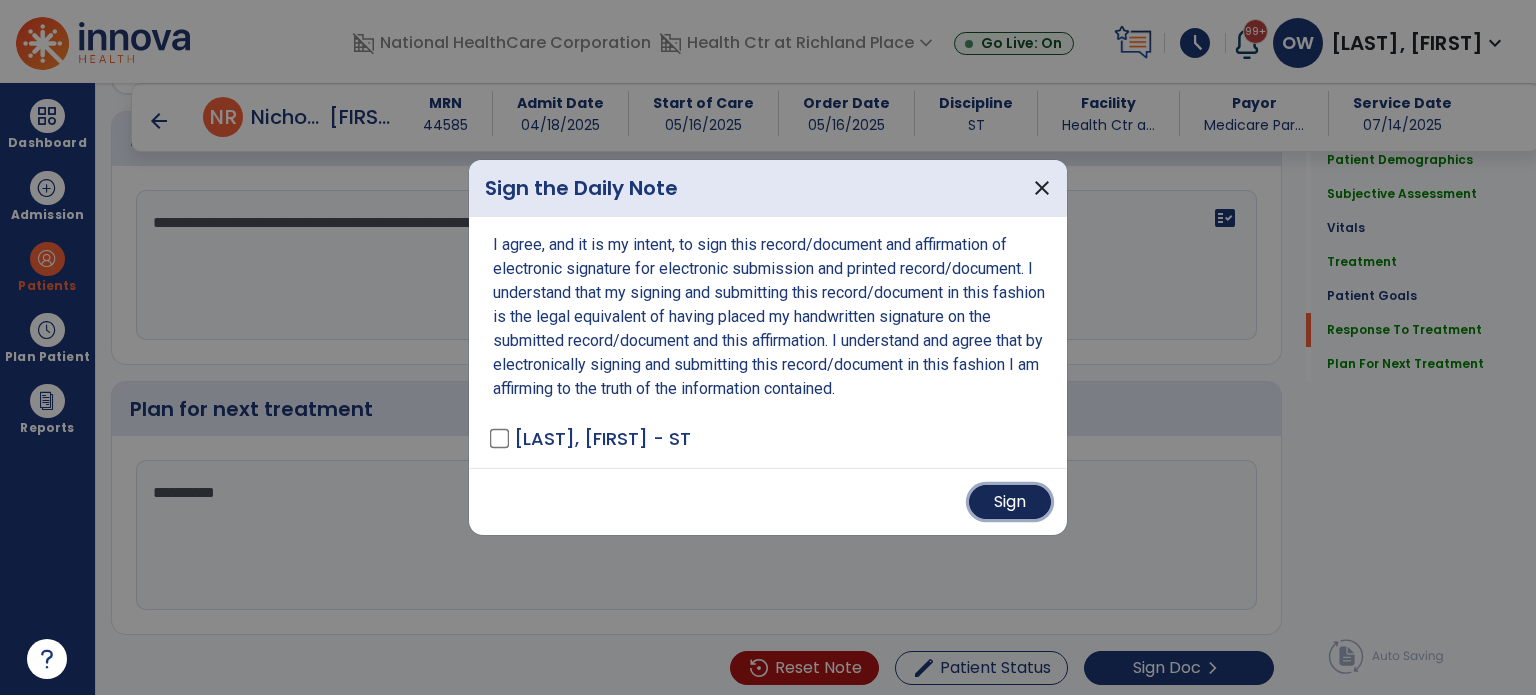 click on "Sign" at bounding box center (1010, 502) 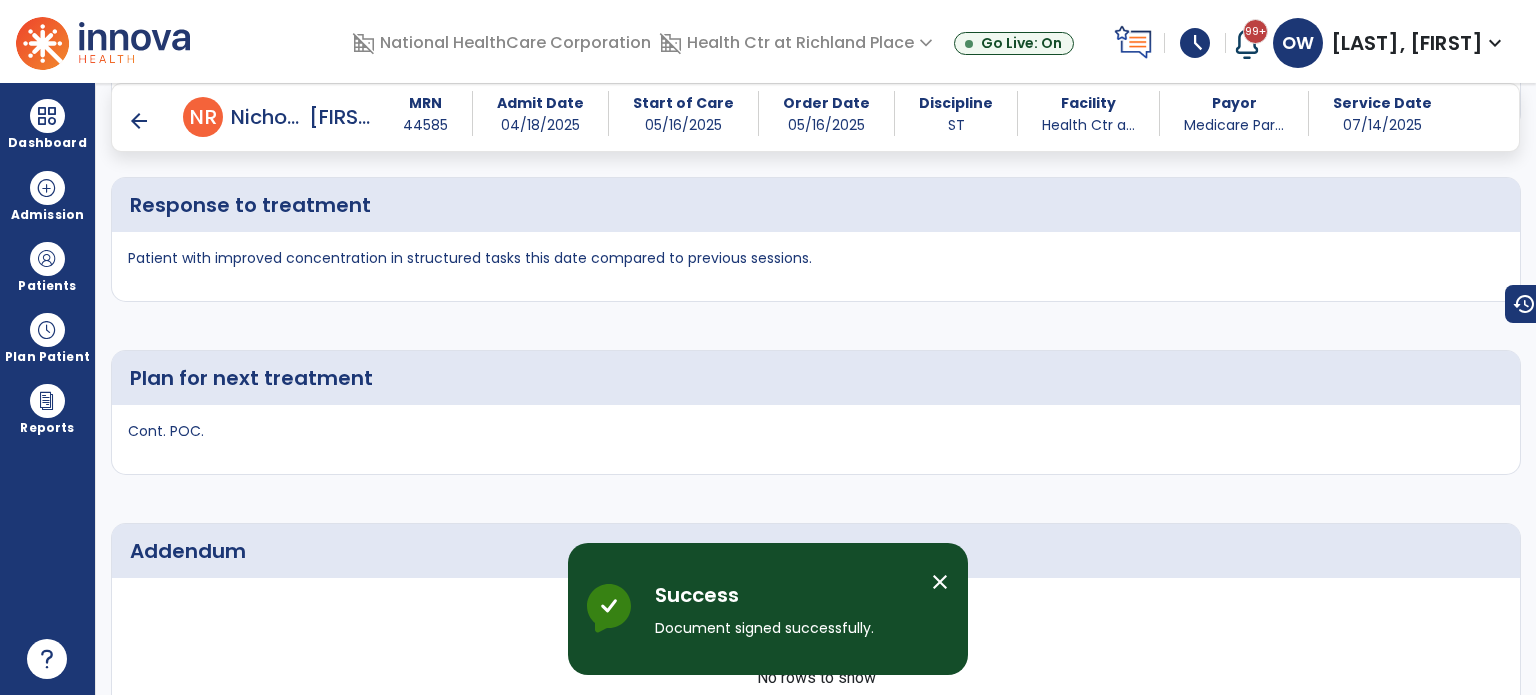 click at bounding box center [47, 116] 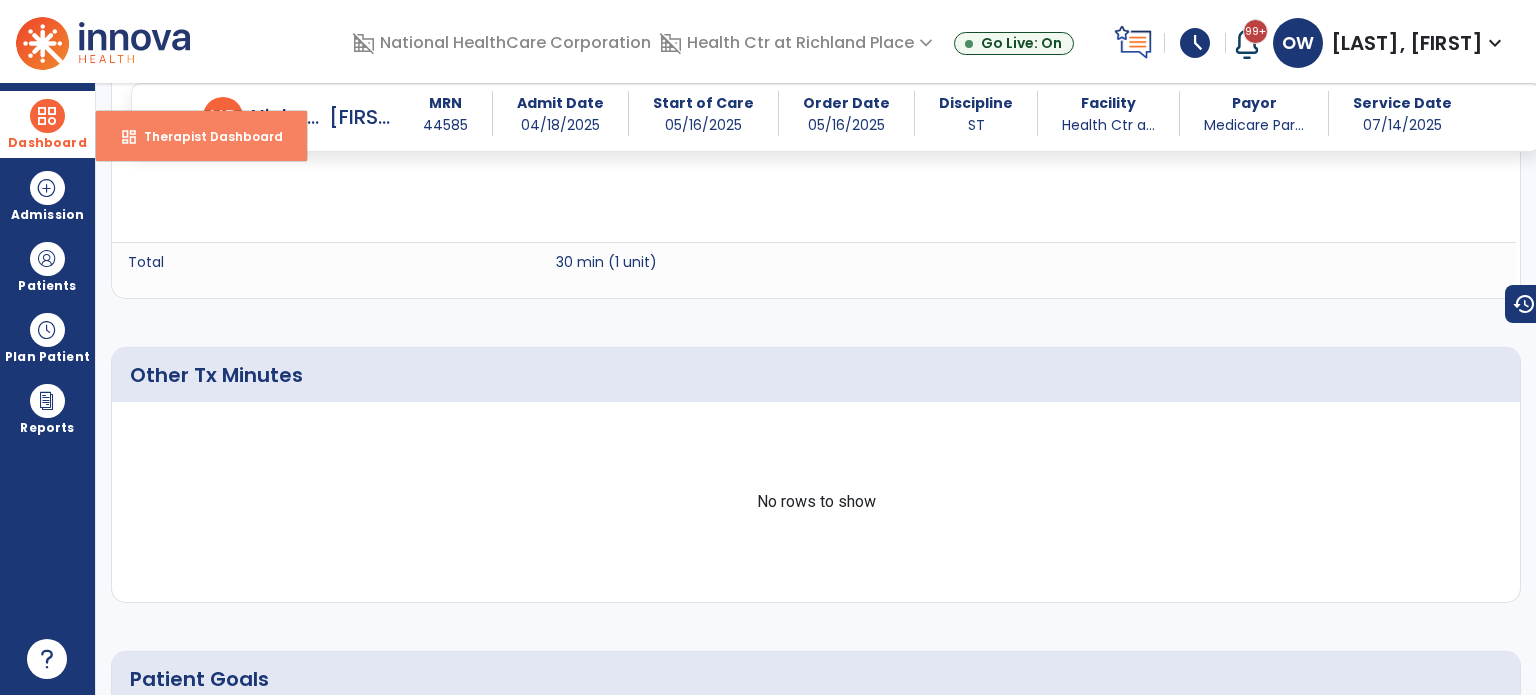 click on "Therapist Dashboard" at bounding box center [205, 136] 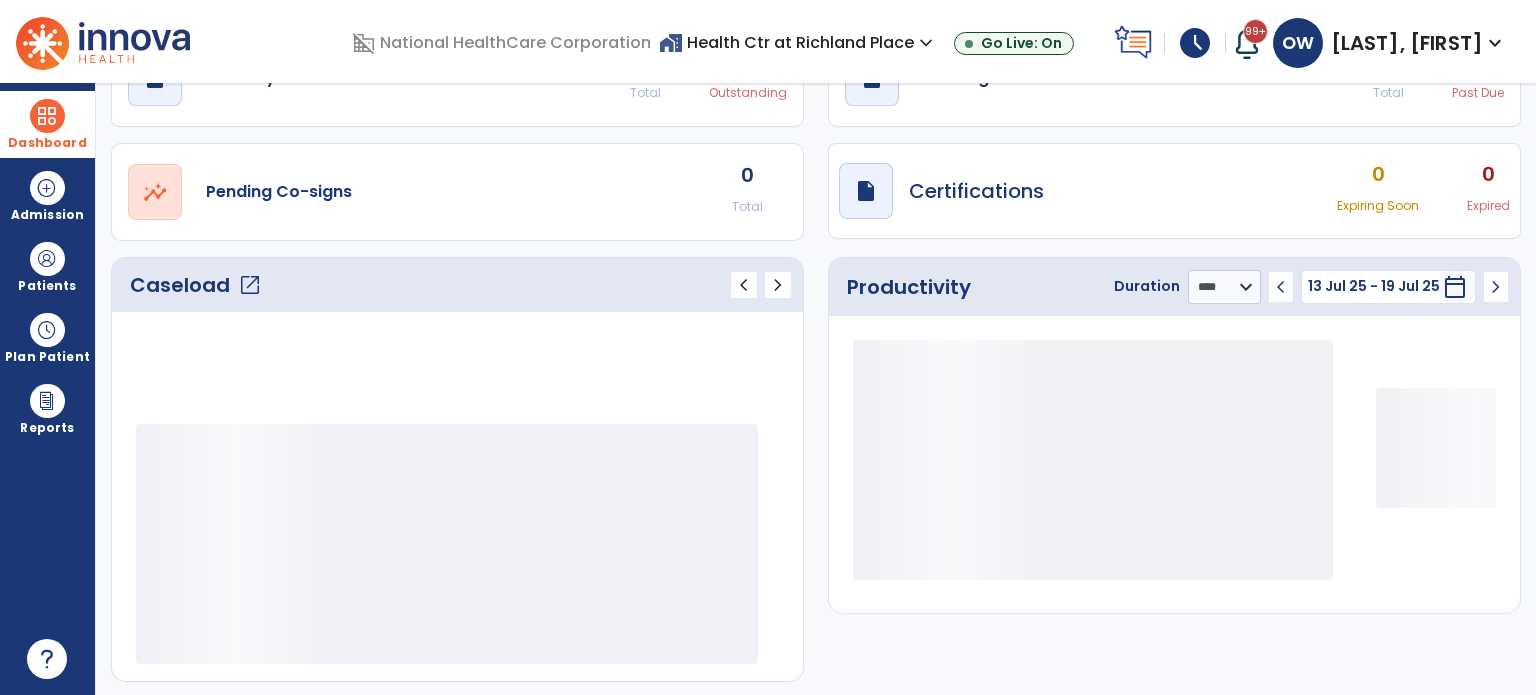 scroll, scrollTop: 112, scrollLeft: 0, axis: vertical 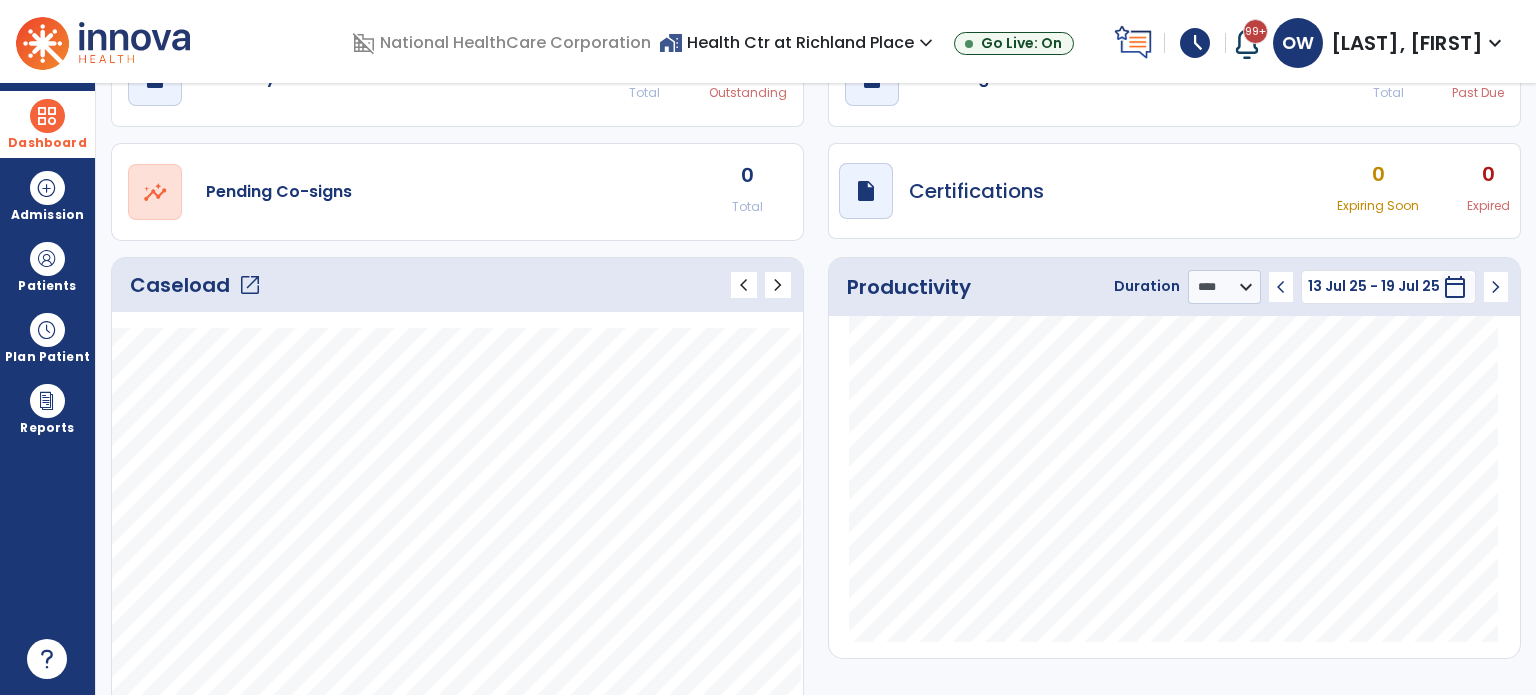 click on "Caseload   open_in_new" 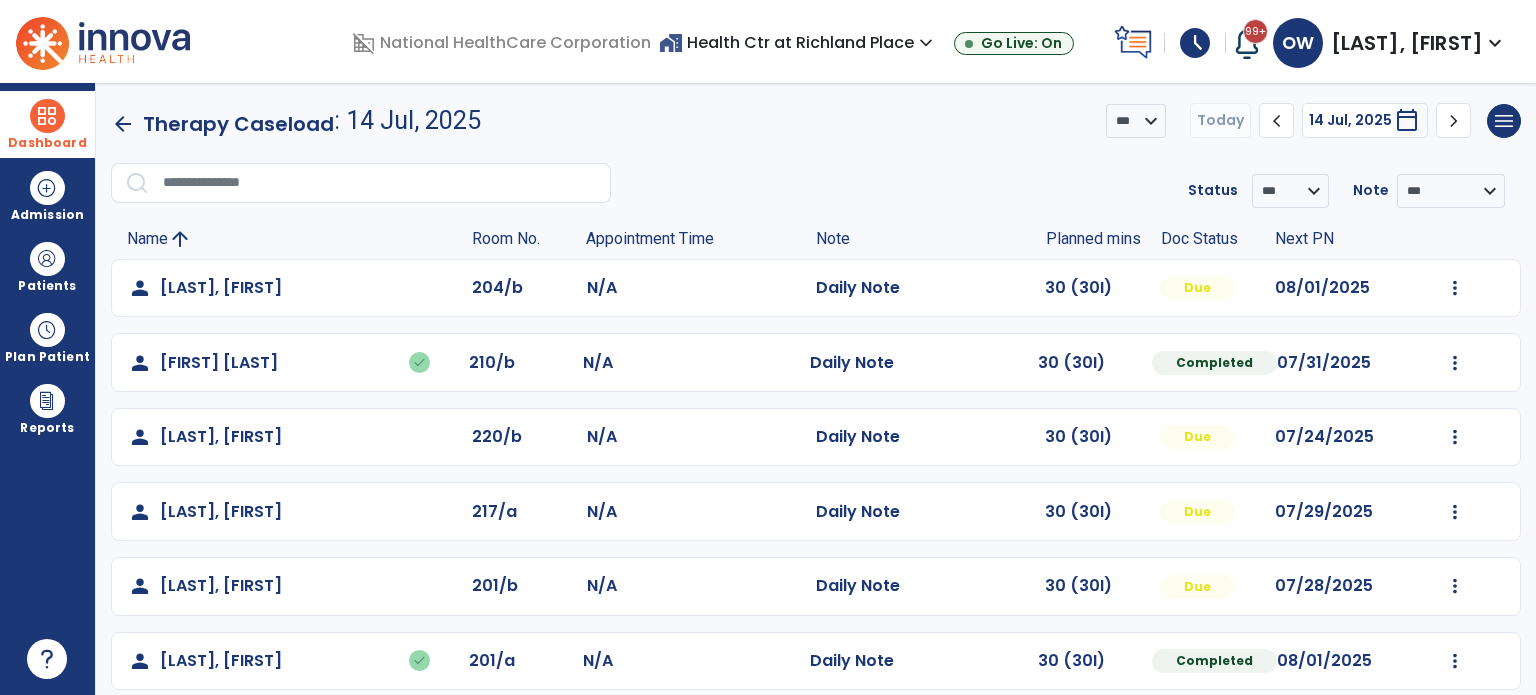 scroll, scrollTop: 468, scrollLeft: 0, axis: vertical 